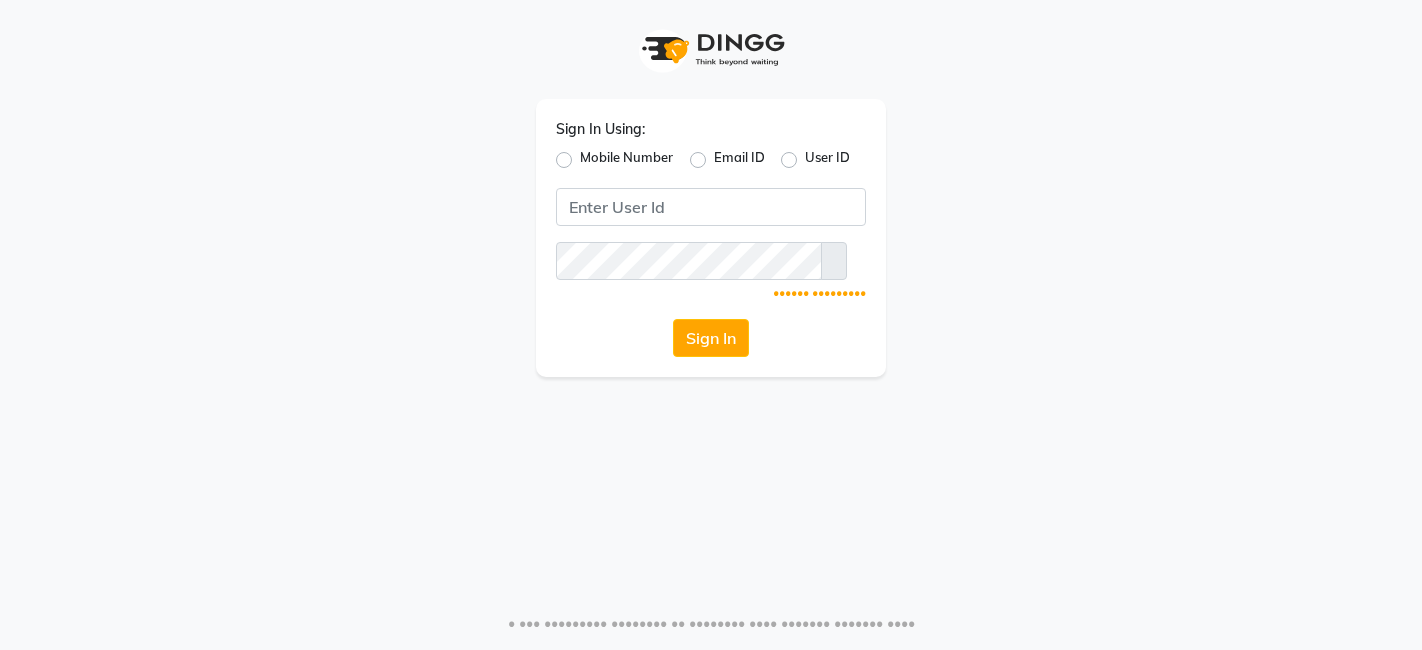 scroll, scrollTop: 0, scrollLeft: 0, axis: both 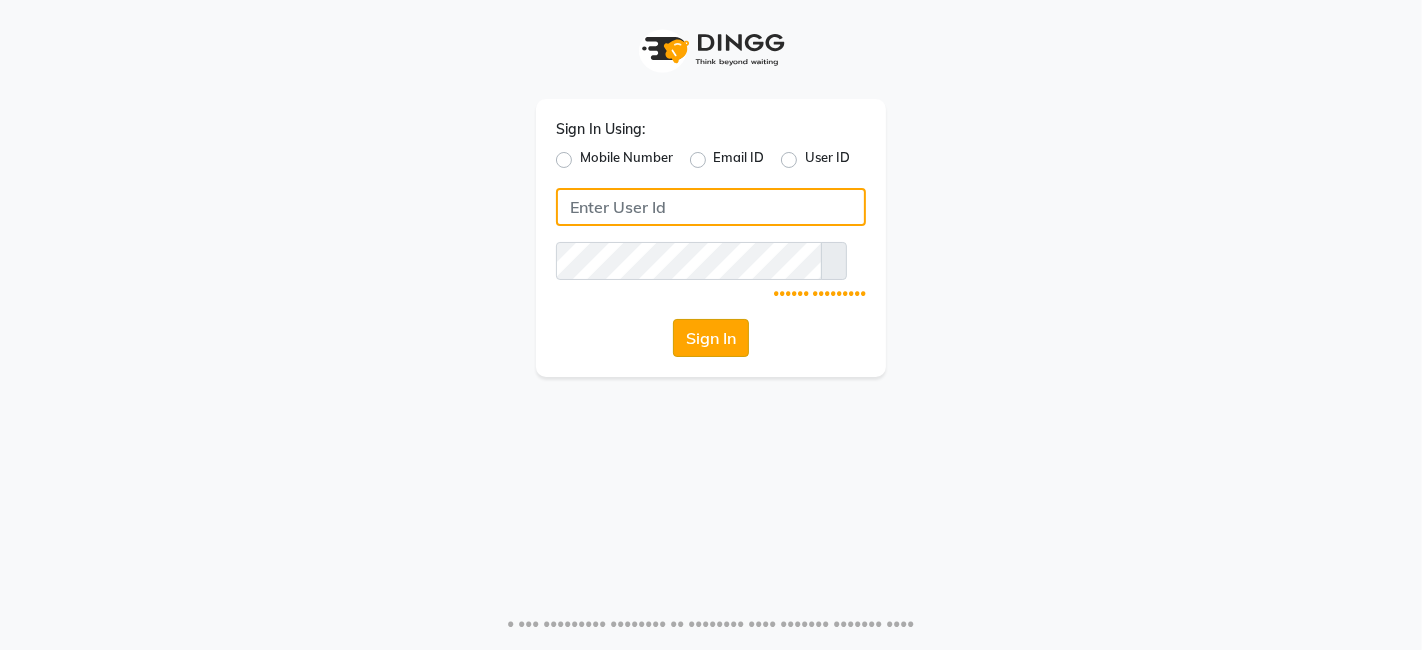 type on "thehairwizards" 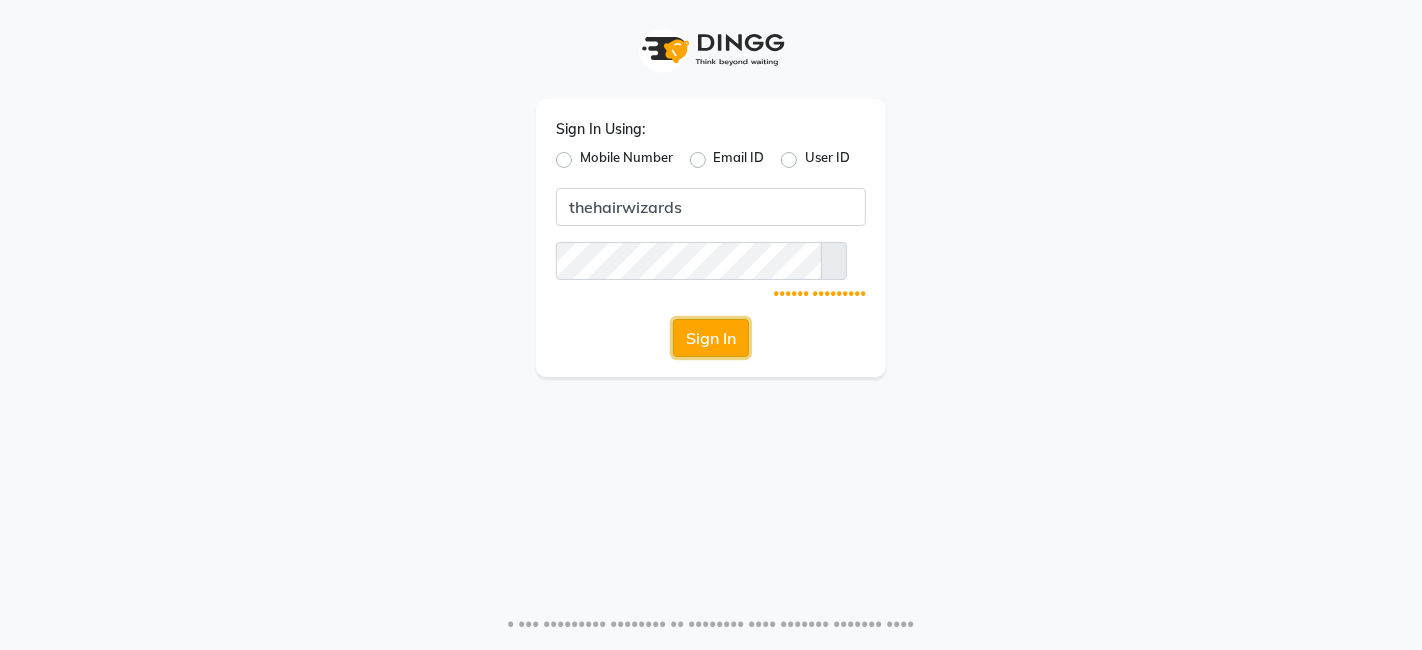 click on "Sign In" at bounding box center (711, 338) 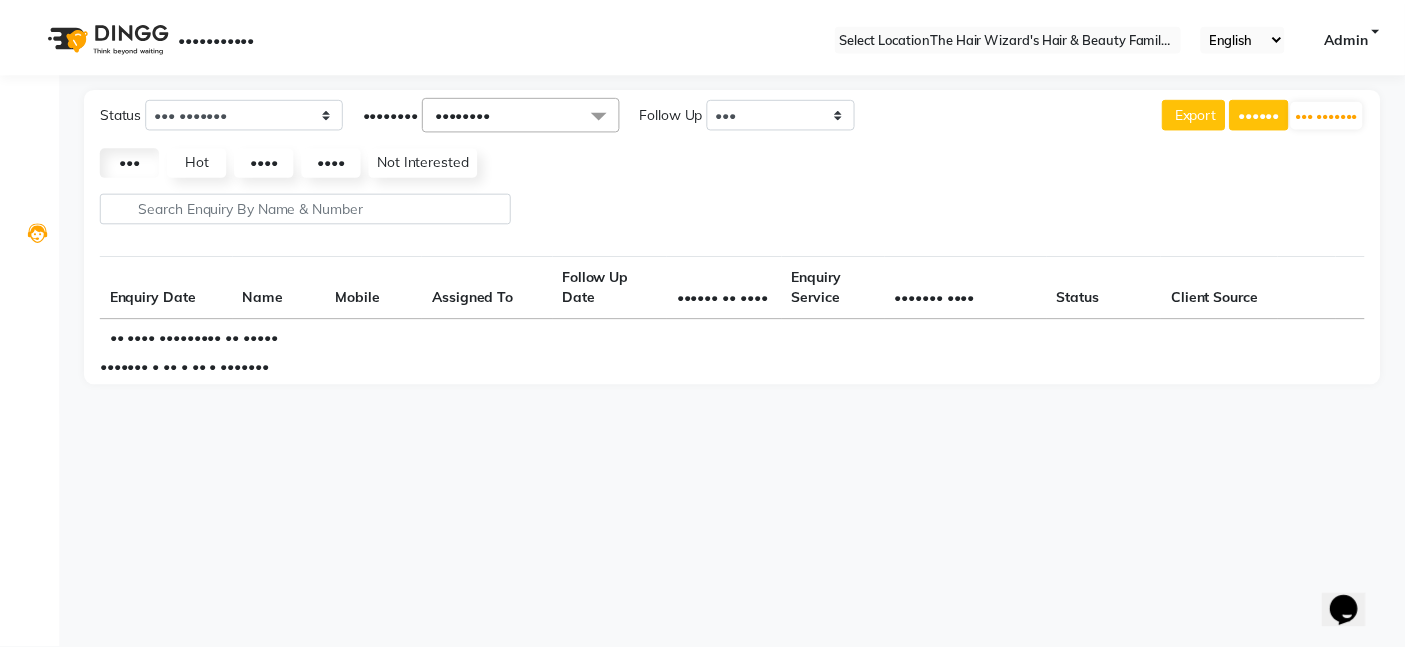 scroll, scrollTop: 0, scrollLeft: 0, axis: both 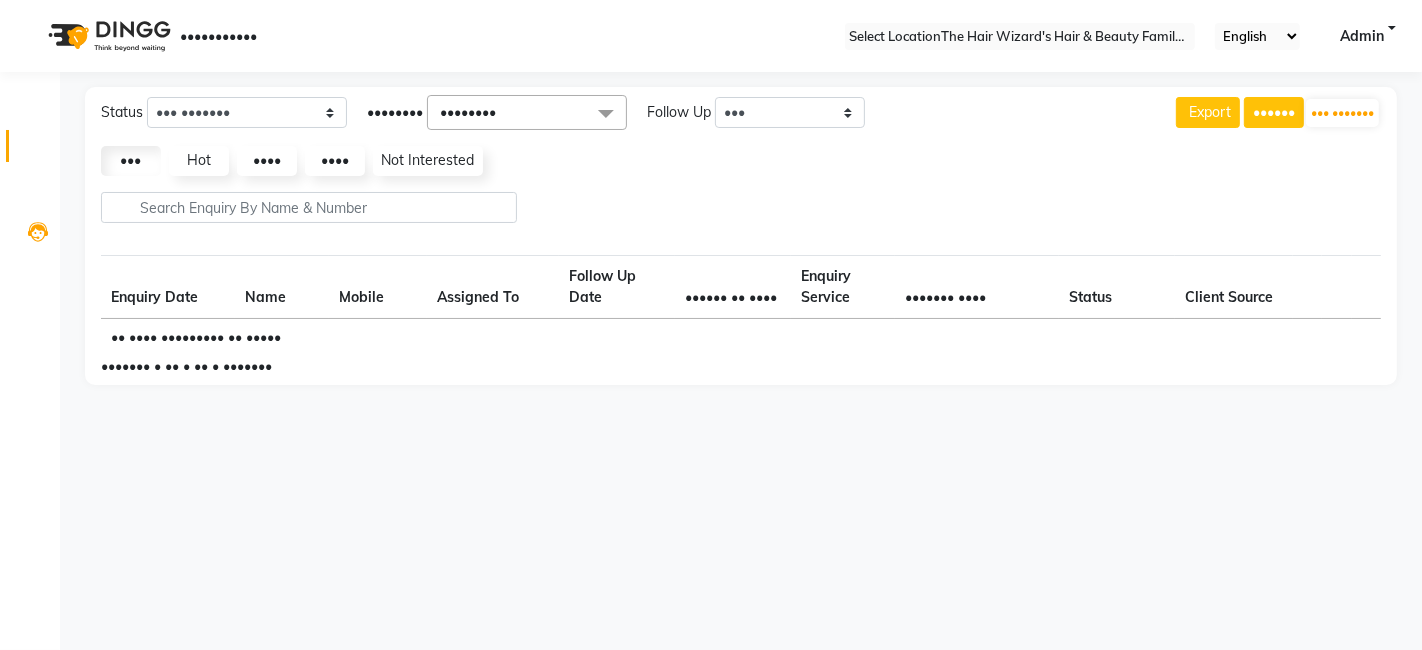 click on "•••••••" at bounding box center (30, 146) 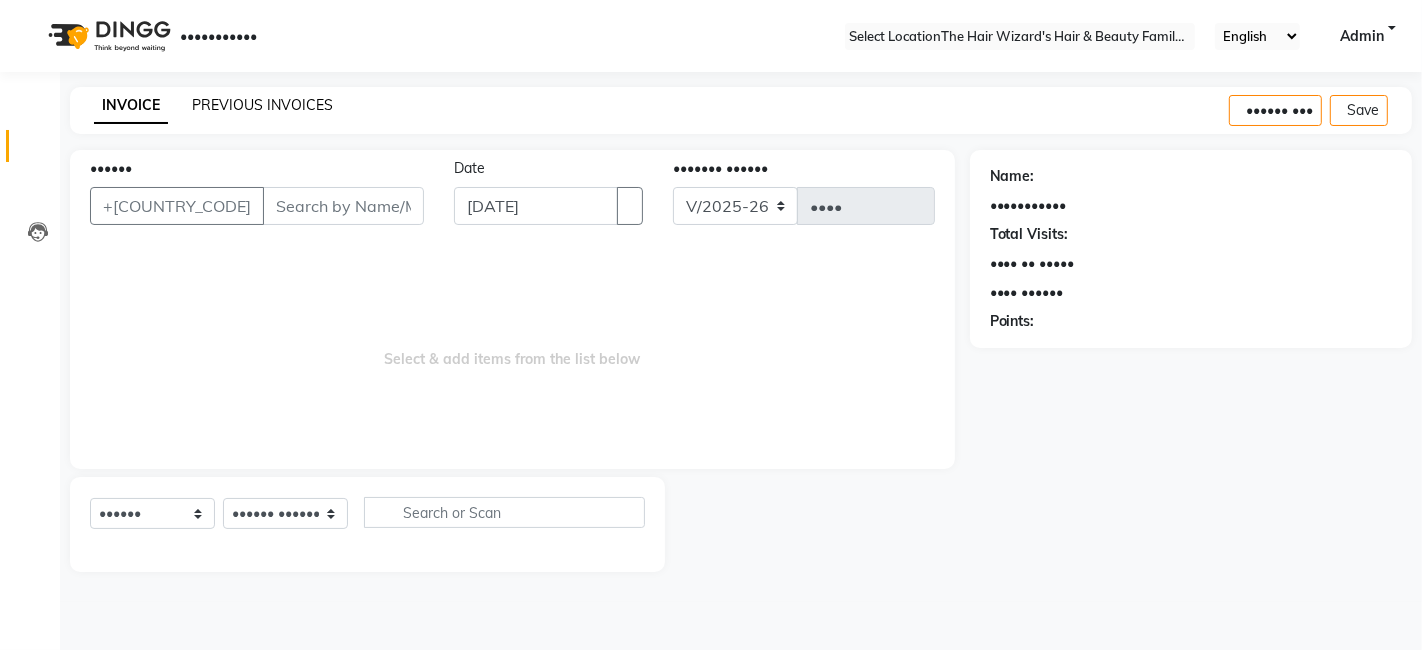 click on "PREVIOUS INVOICES" at bounding box center [262, 105] 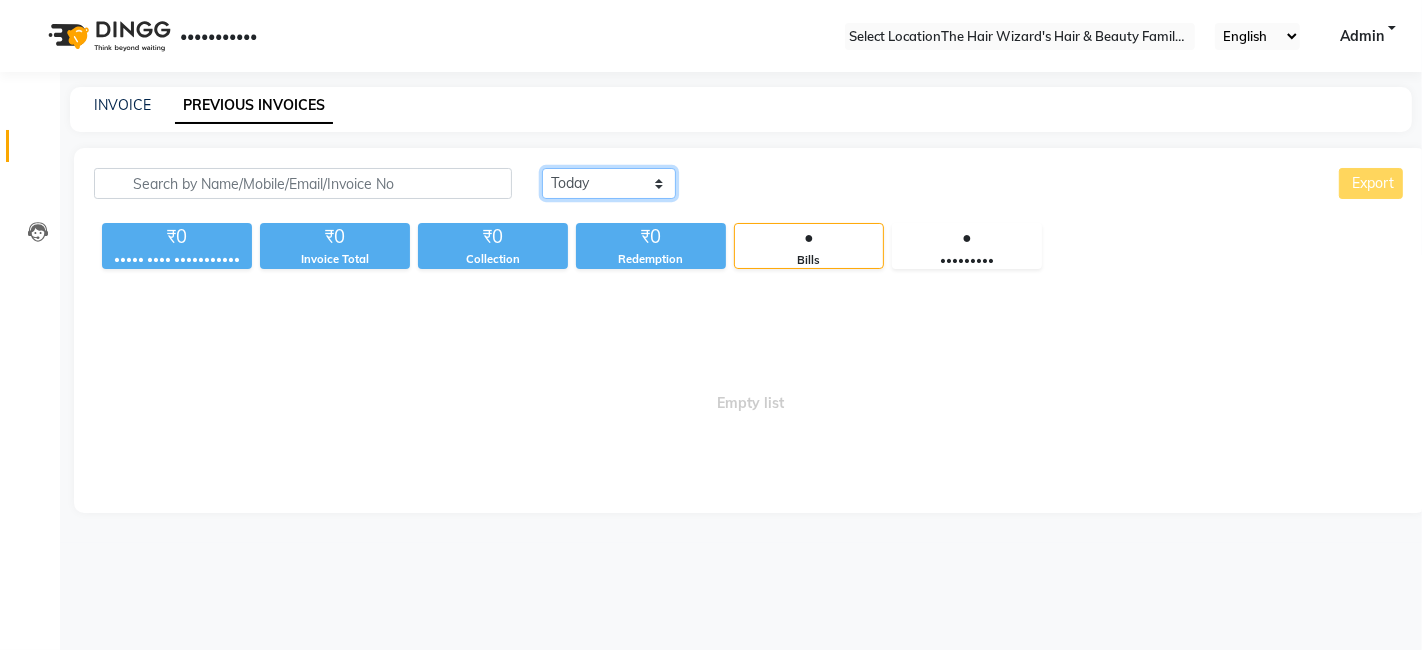 click on "Today Yesterday Custom Range" at bounding box center (609, 183) 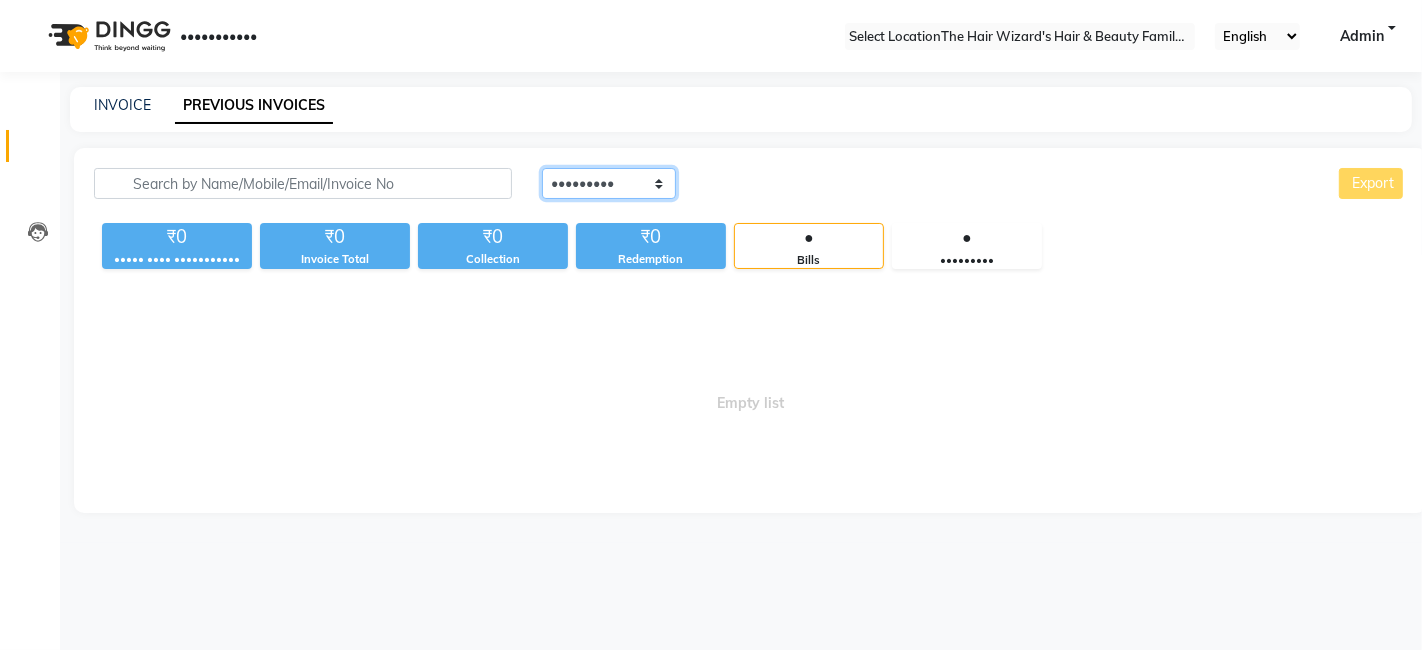 click on "Today Yesterday Custom Range" at bounding box center [609, 183] 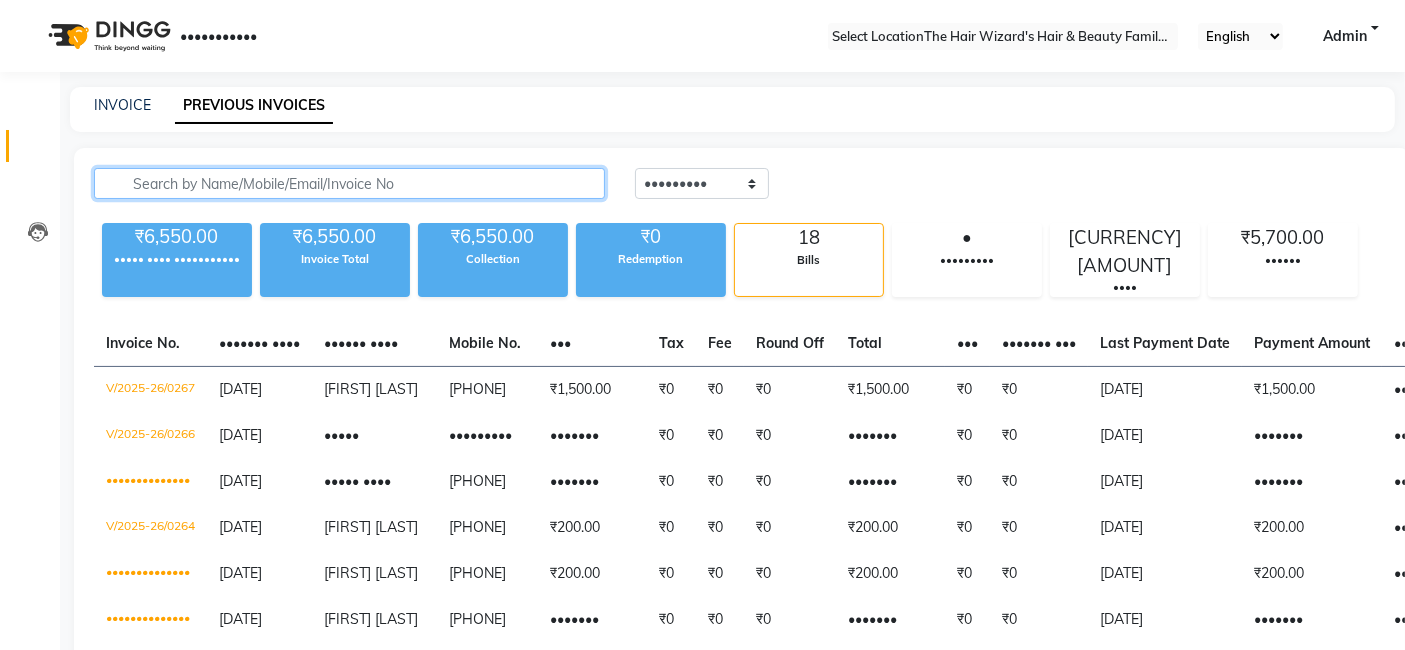 click at bounding box center [349, 183] 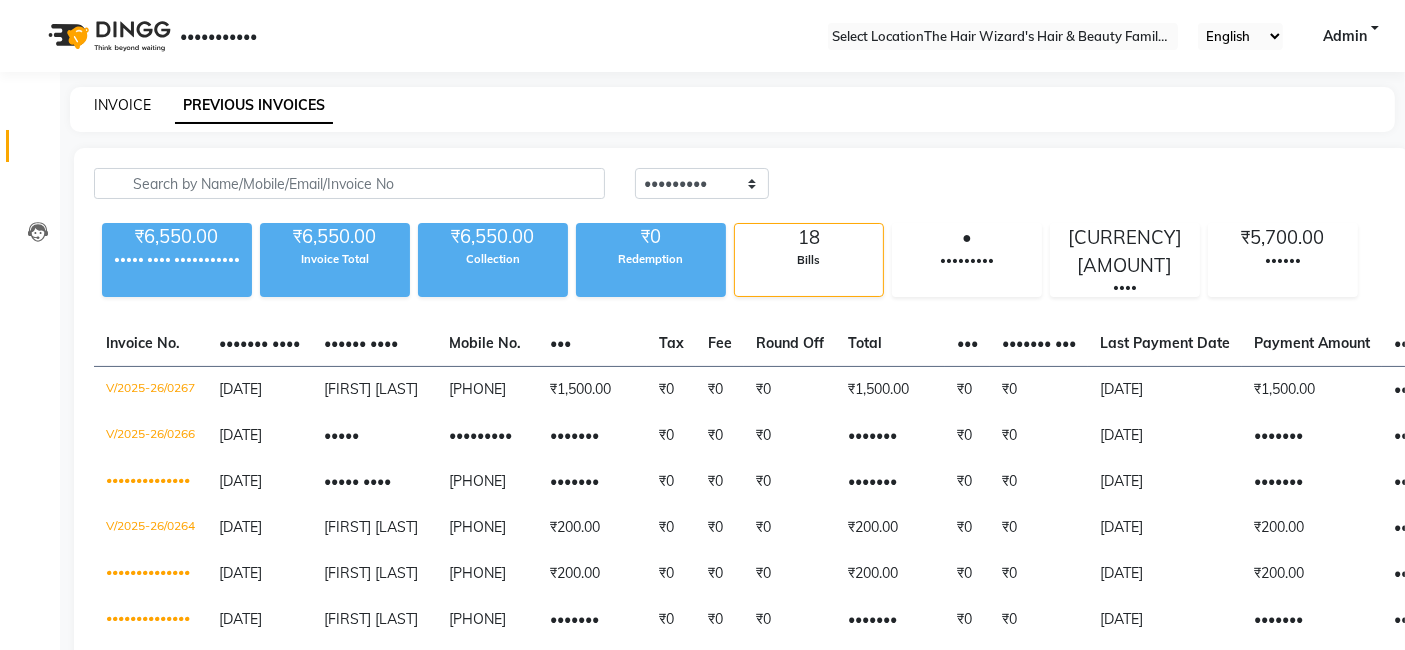 click on "INVOICE" at bounding box center (122, 105) 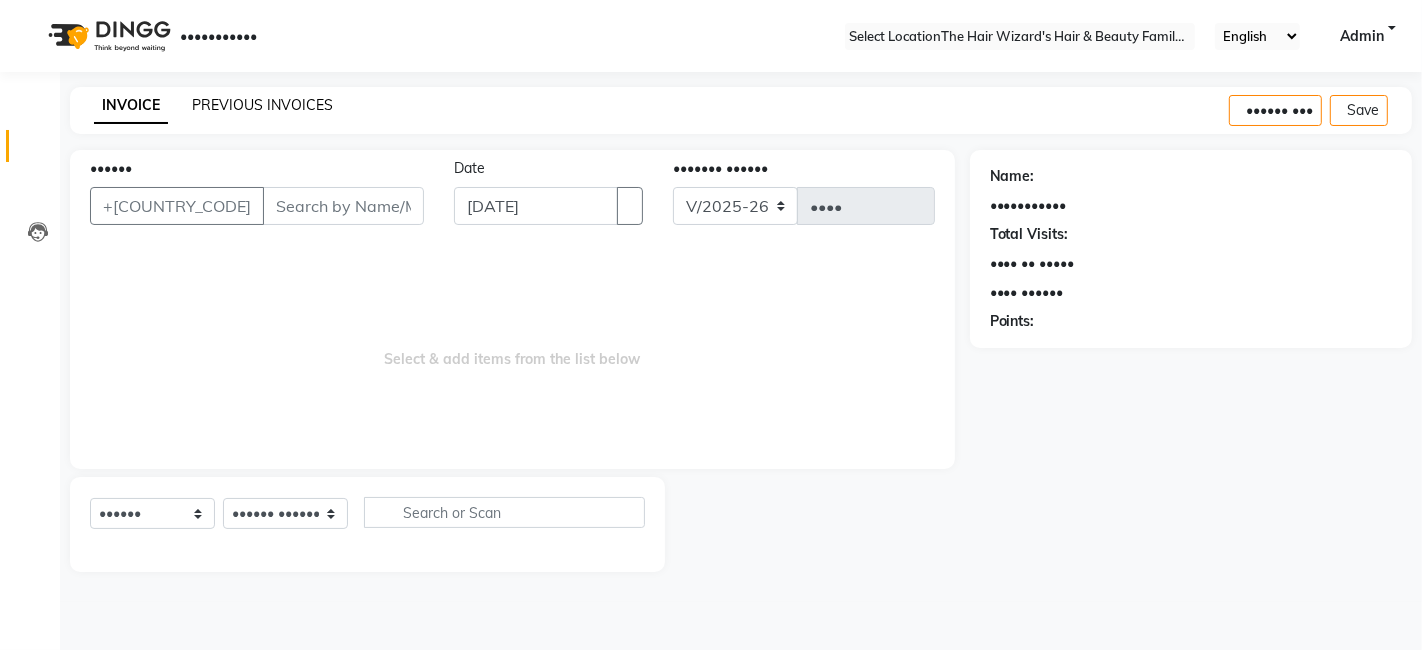 click on "PREVIOUS INVOICES" at bounding box center [262, 105] 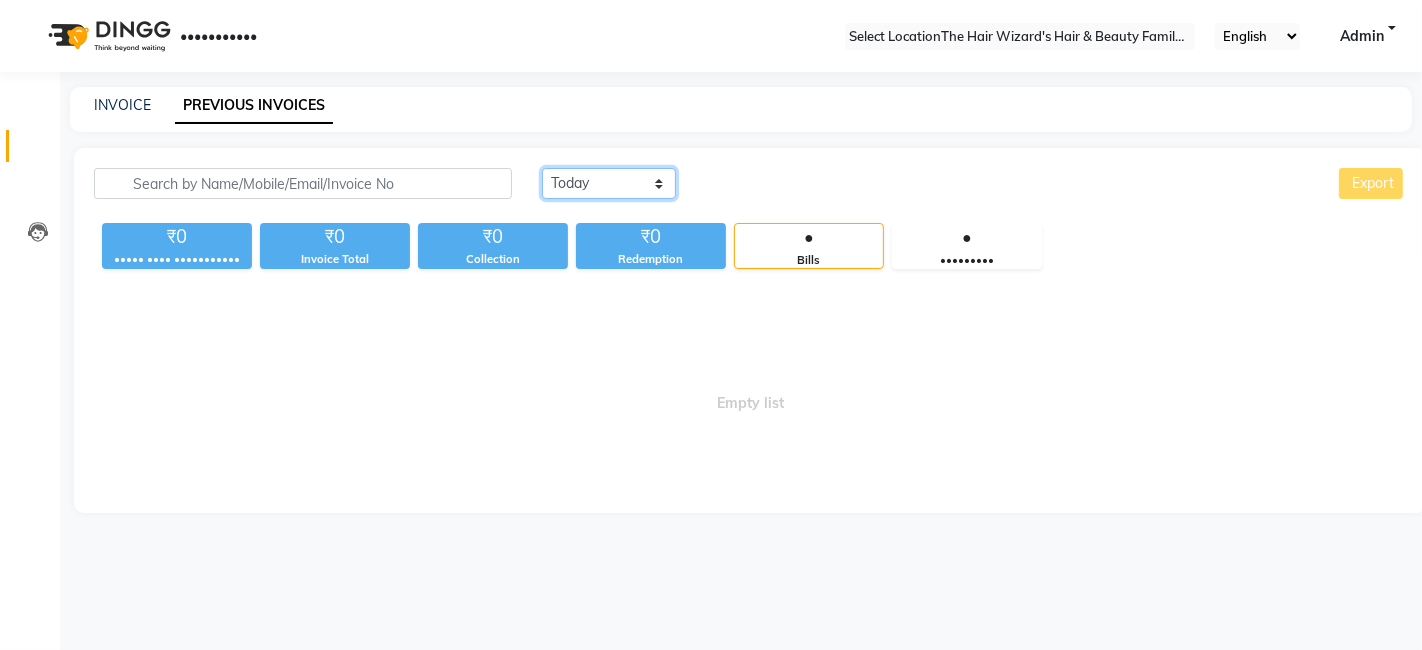 click on "Today Yesterday Custom Range" at bounding box center [609, 183] 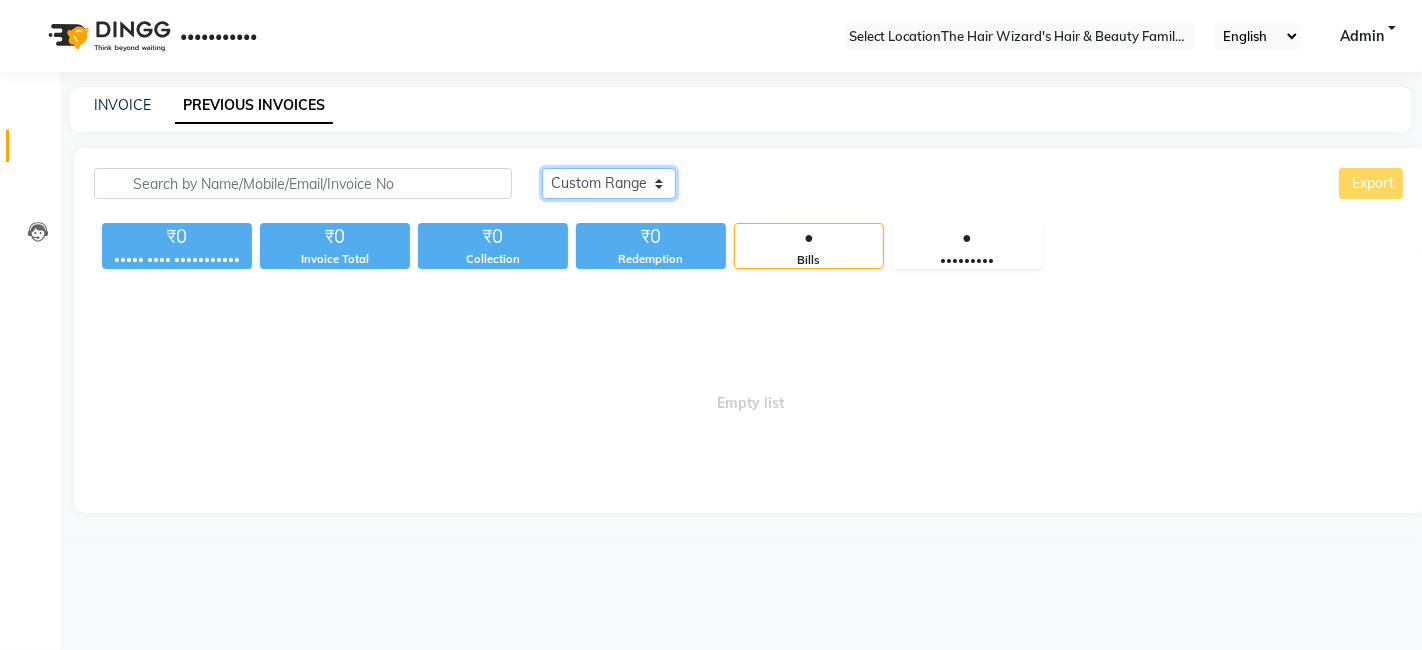 click on "Today Yesterday Custom Range" at bounding box center [609, 183] 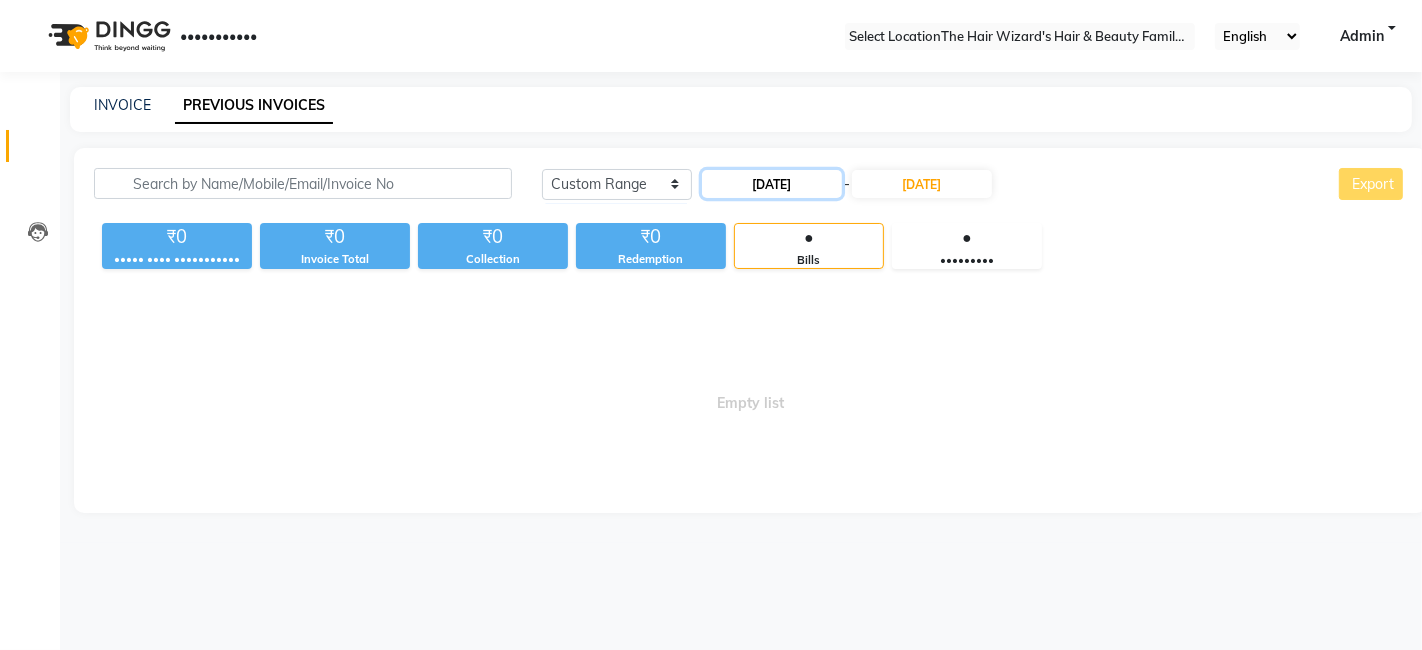 click on "[DATE]" at bounding box center (772, 184) 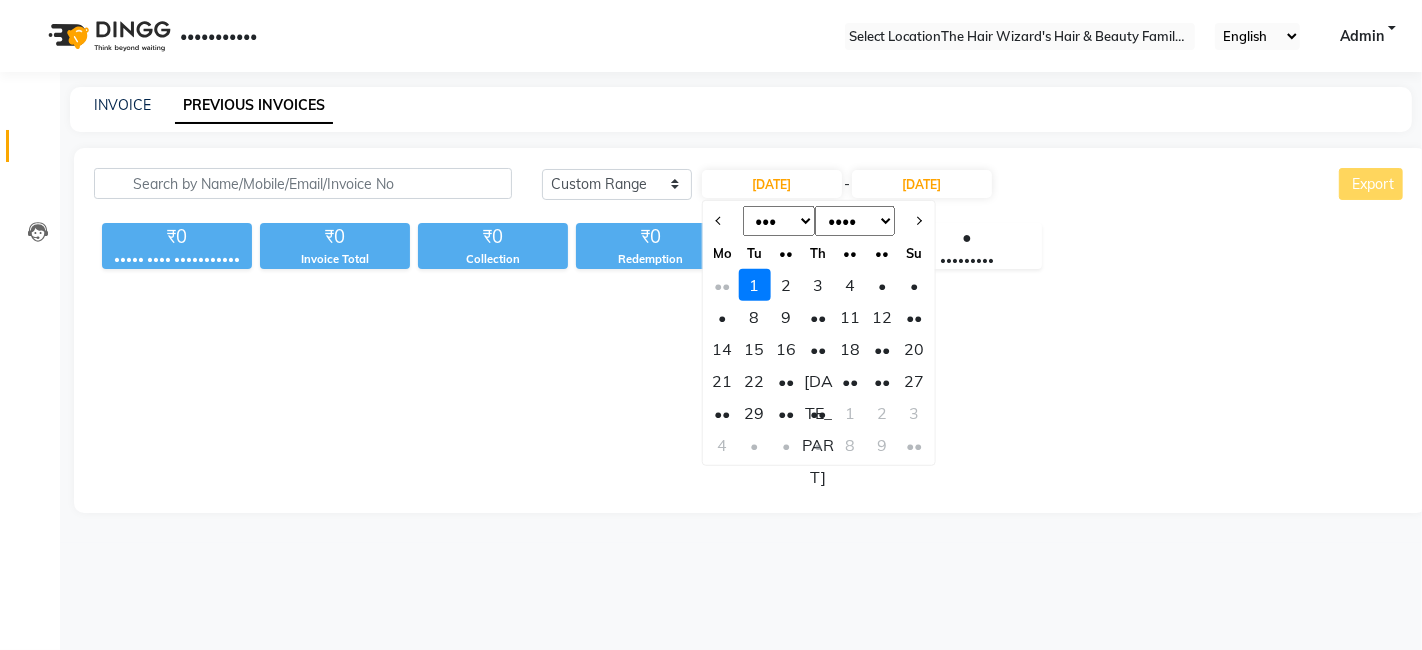 click on "29" at bounding box center [754, 413] 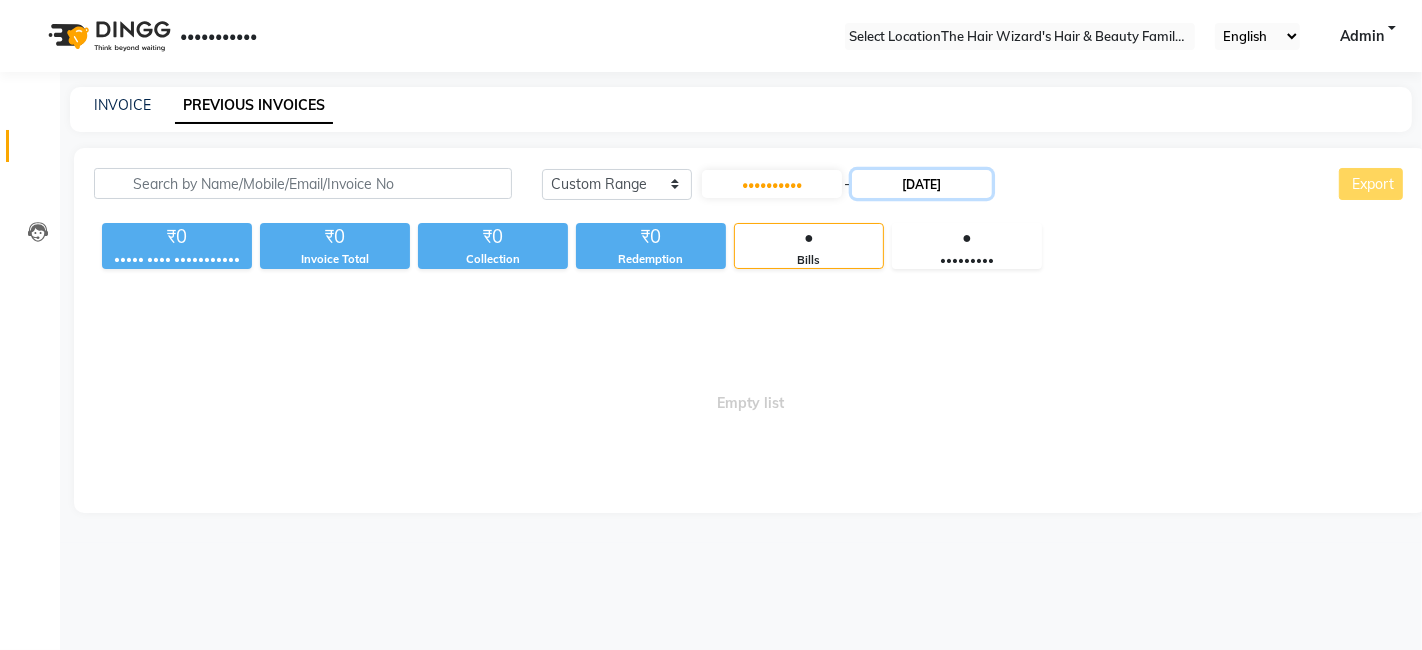 click on "[DATE]" at bounding box center (922, 184) 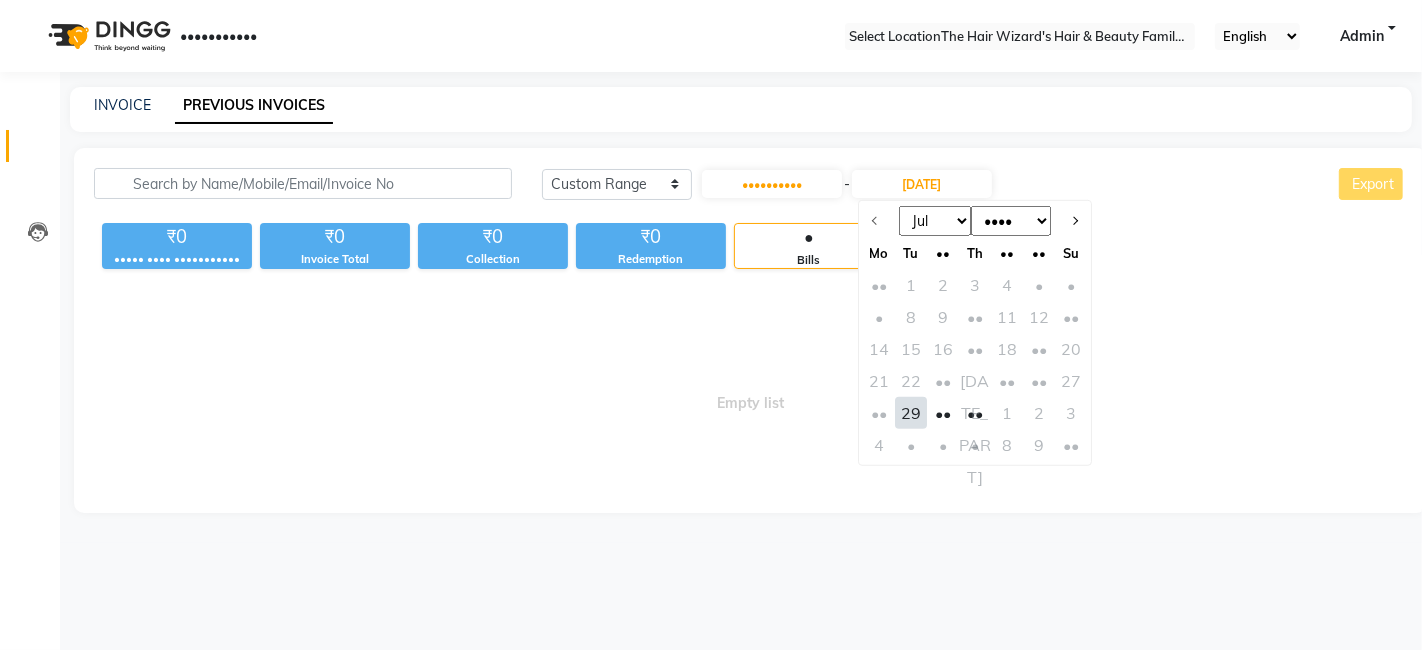 click on "29" at bounding box center (911, 413) 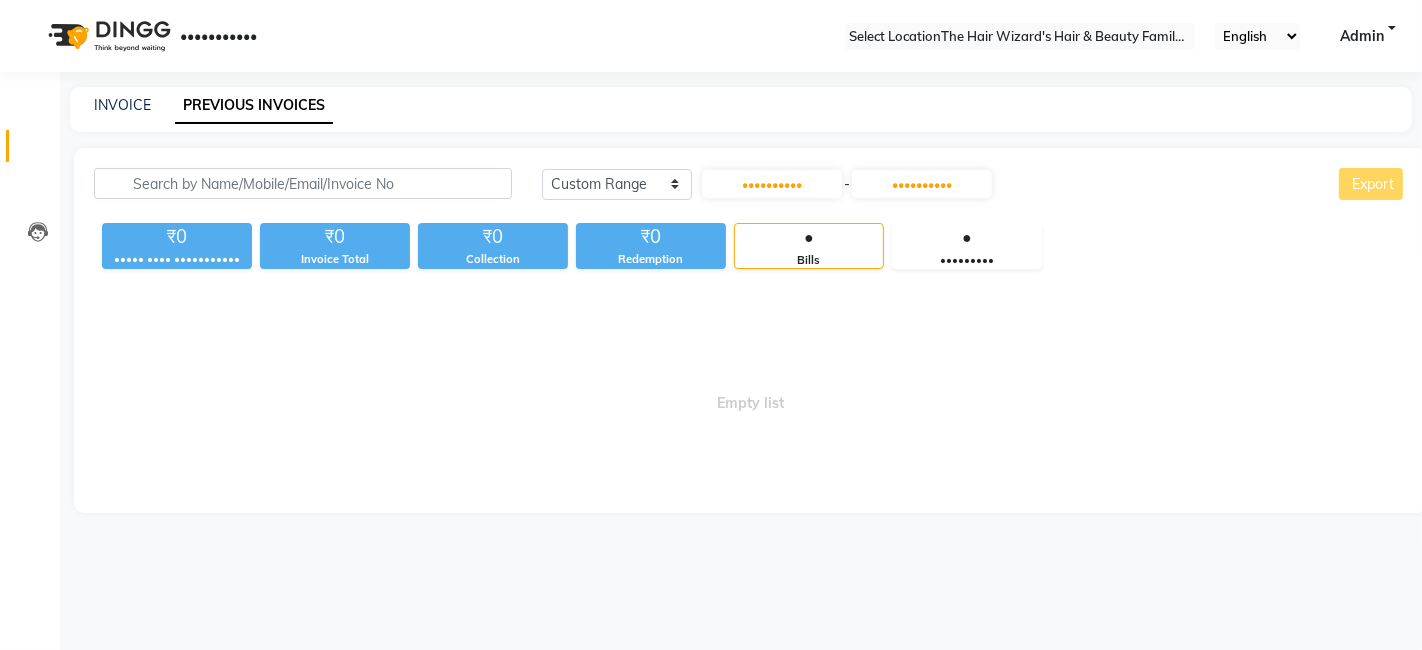 click on "Empty list" at bounding box center (750, 393) 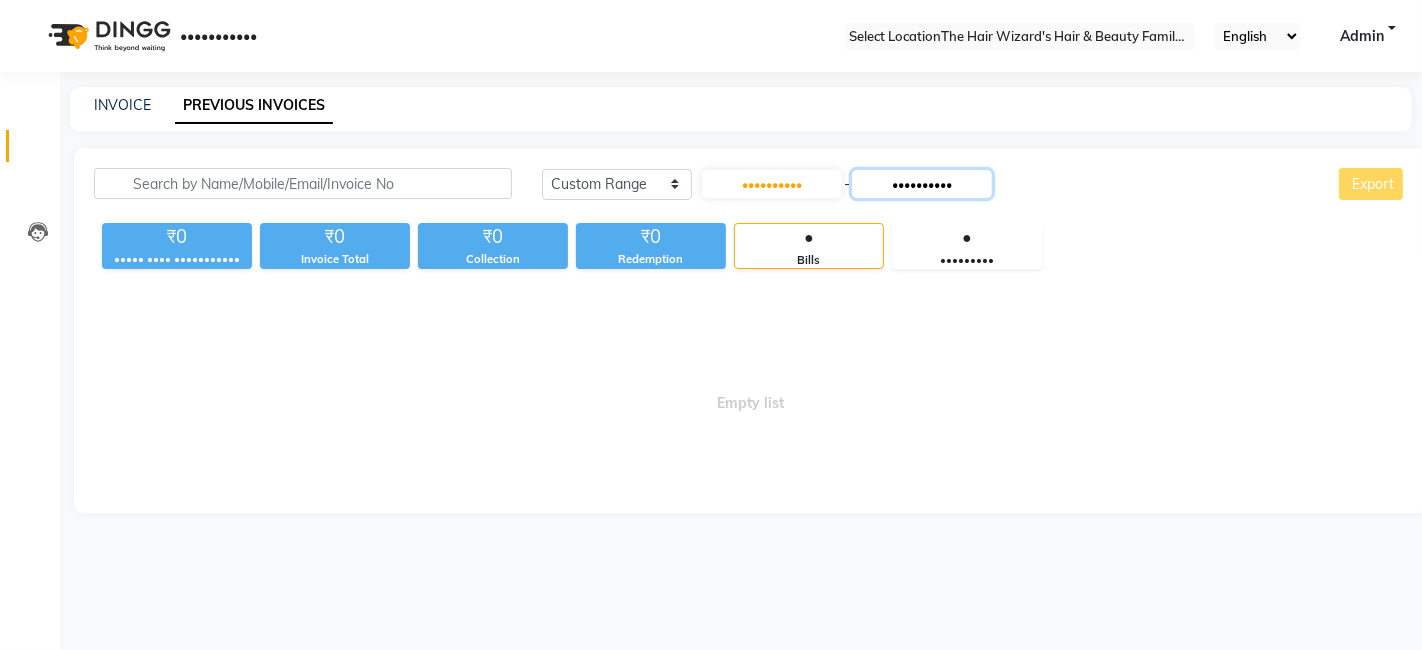 click on "••••••••••" at bounding box center [922, 184] 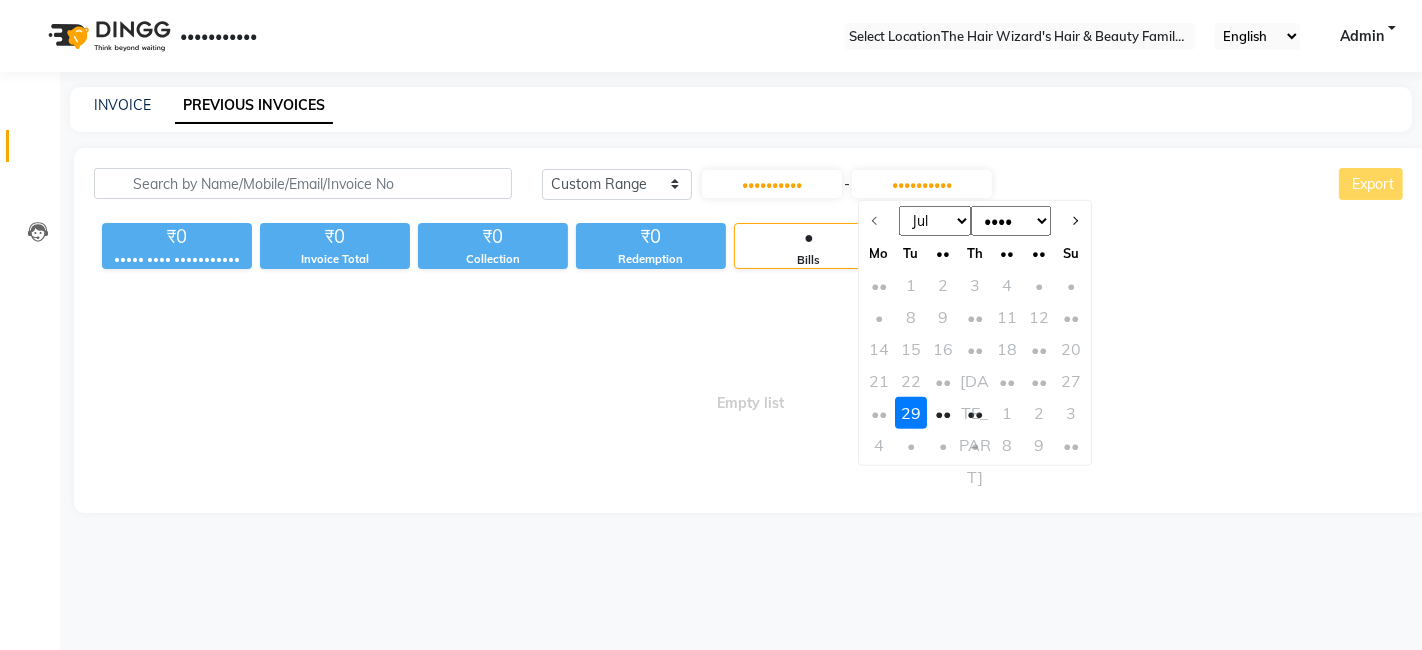 click on "29" at bounding box center (911, 413) 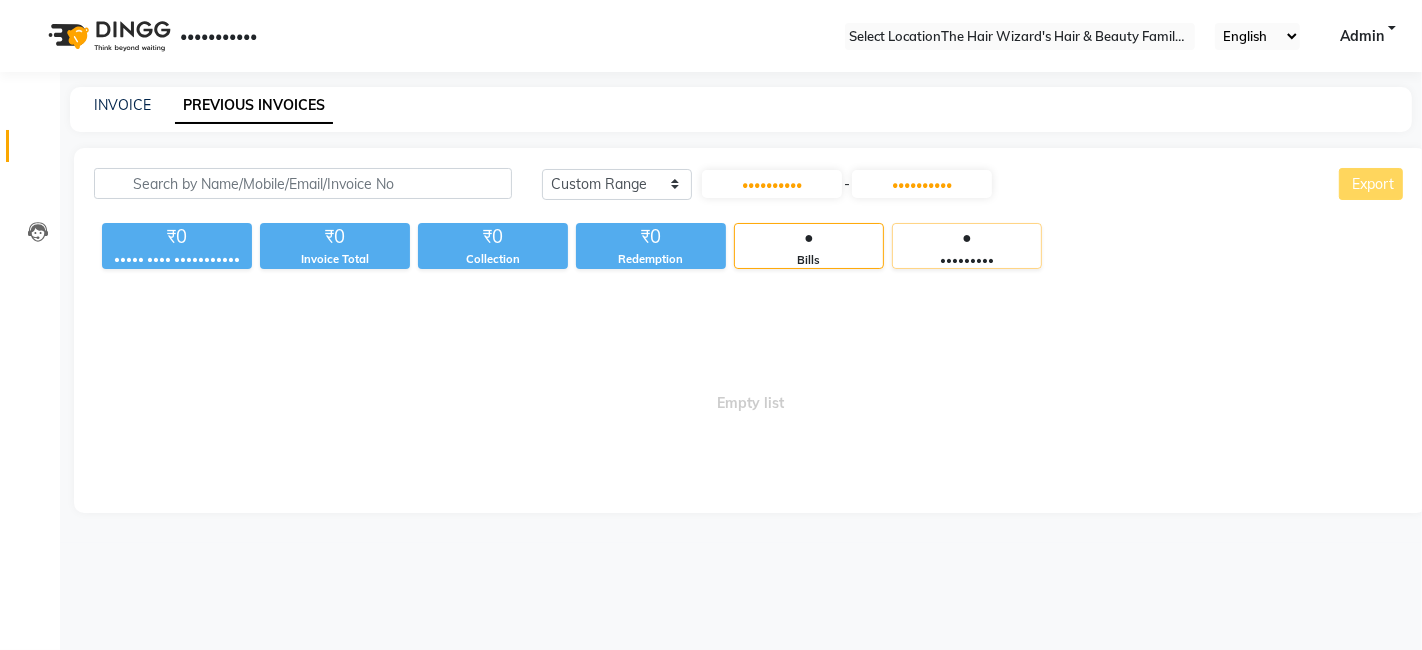 click on "•" at bounding box center (967, 238) 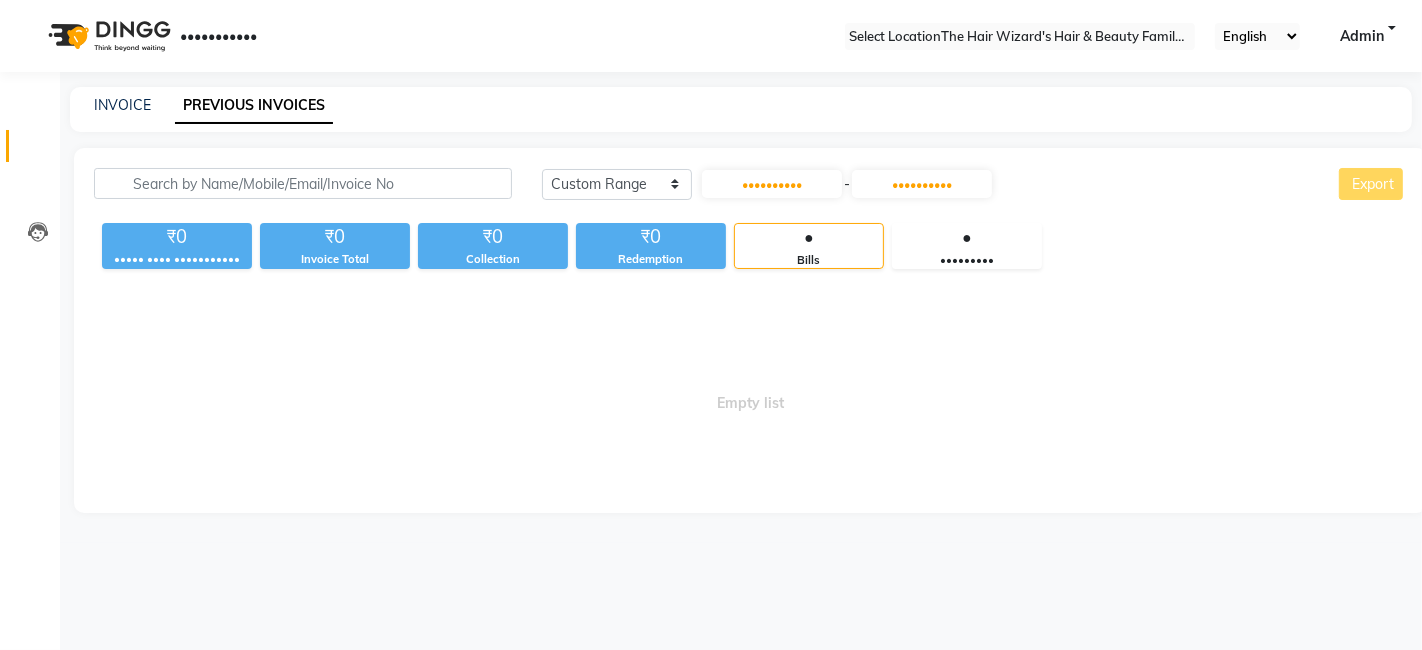 click on "Today Yesterday Custom Range [DATE] - [DATE] Export" at bounding box center [974, 184] 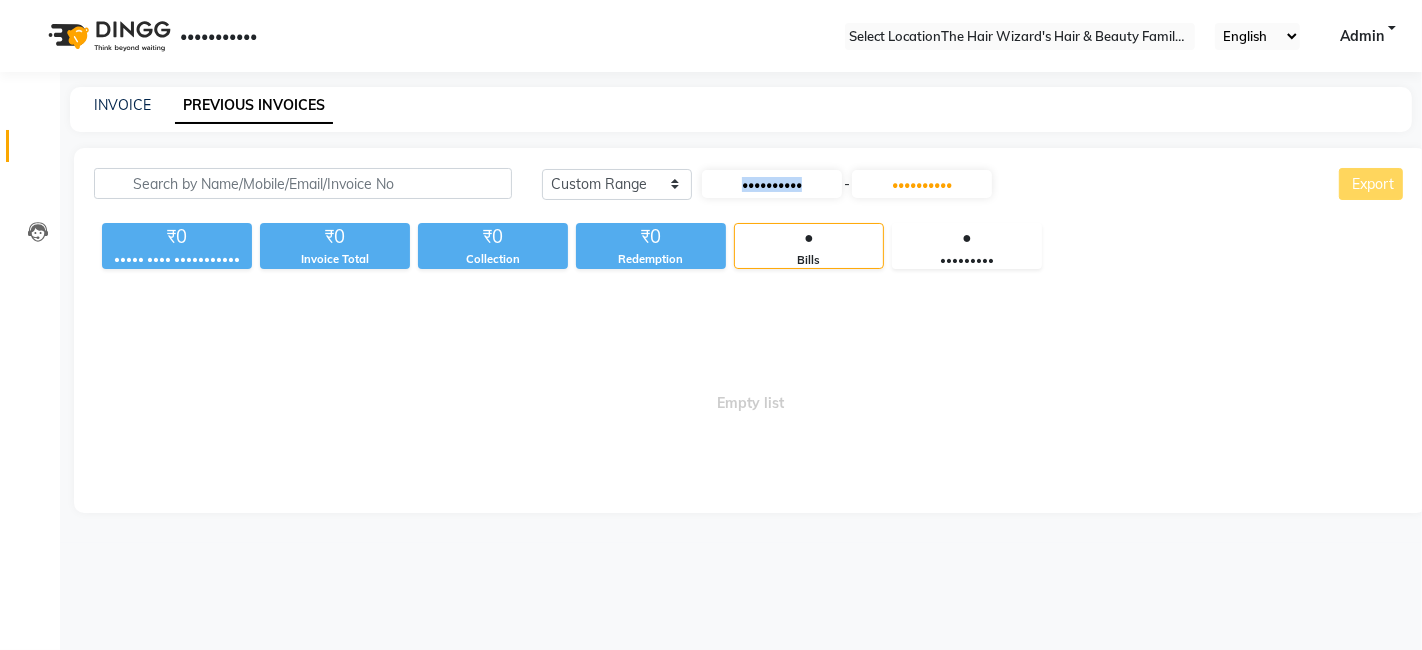 drag, startPoint x: 1040, startPoint y: 186, endPoint x: 768, endPoint y: 182, distance: 272.02942 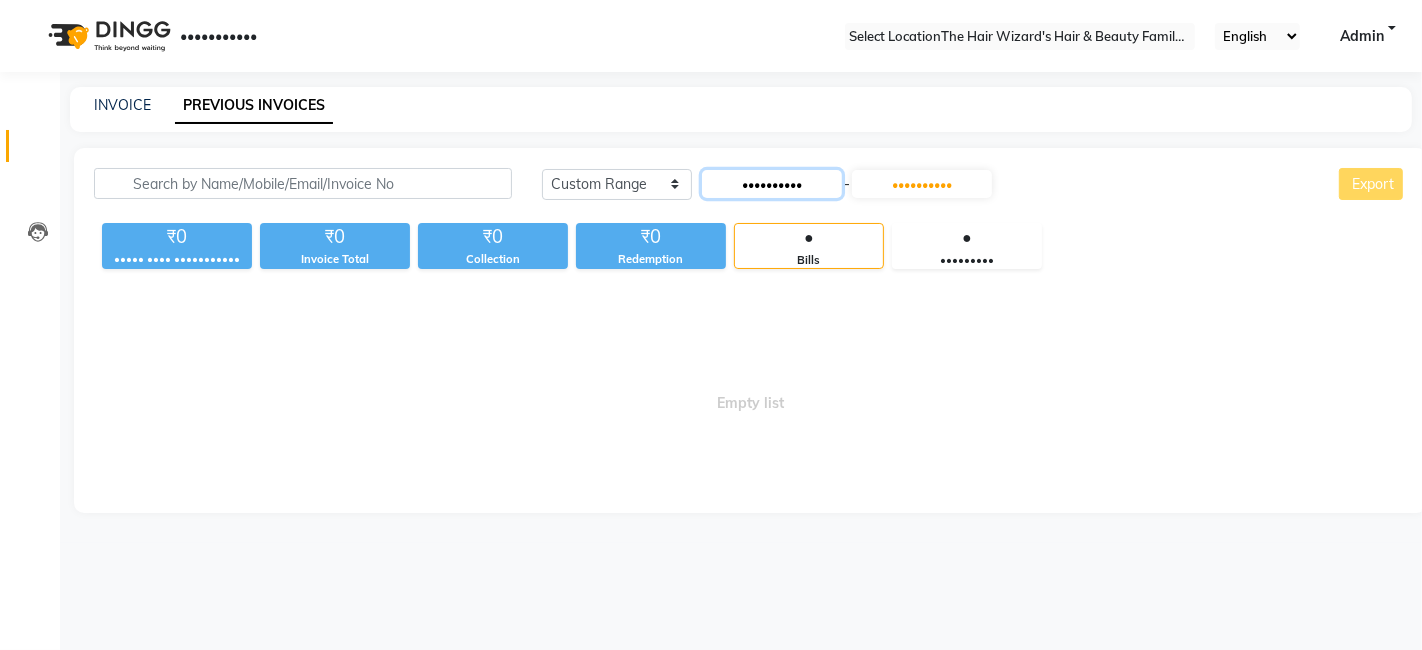 click on "••••••••••" at bounding box center (772, 184) 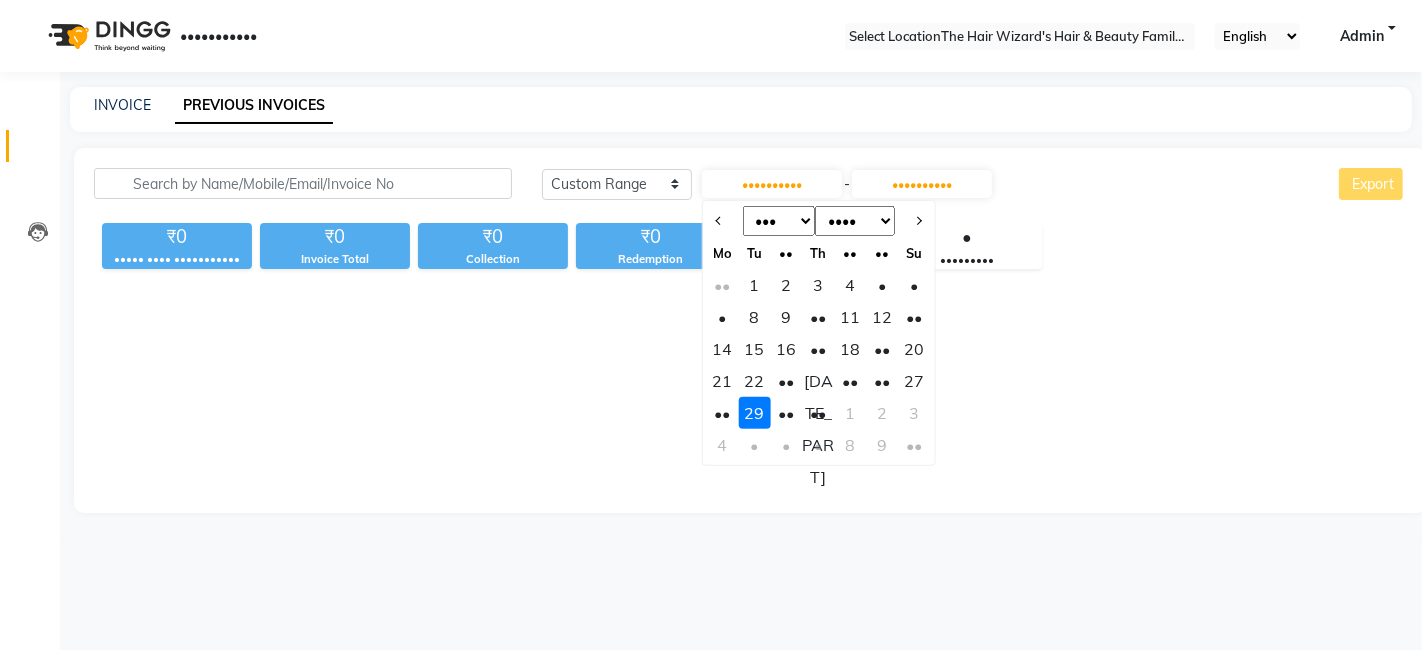 click on "••" at bounding box center (786, 413) 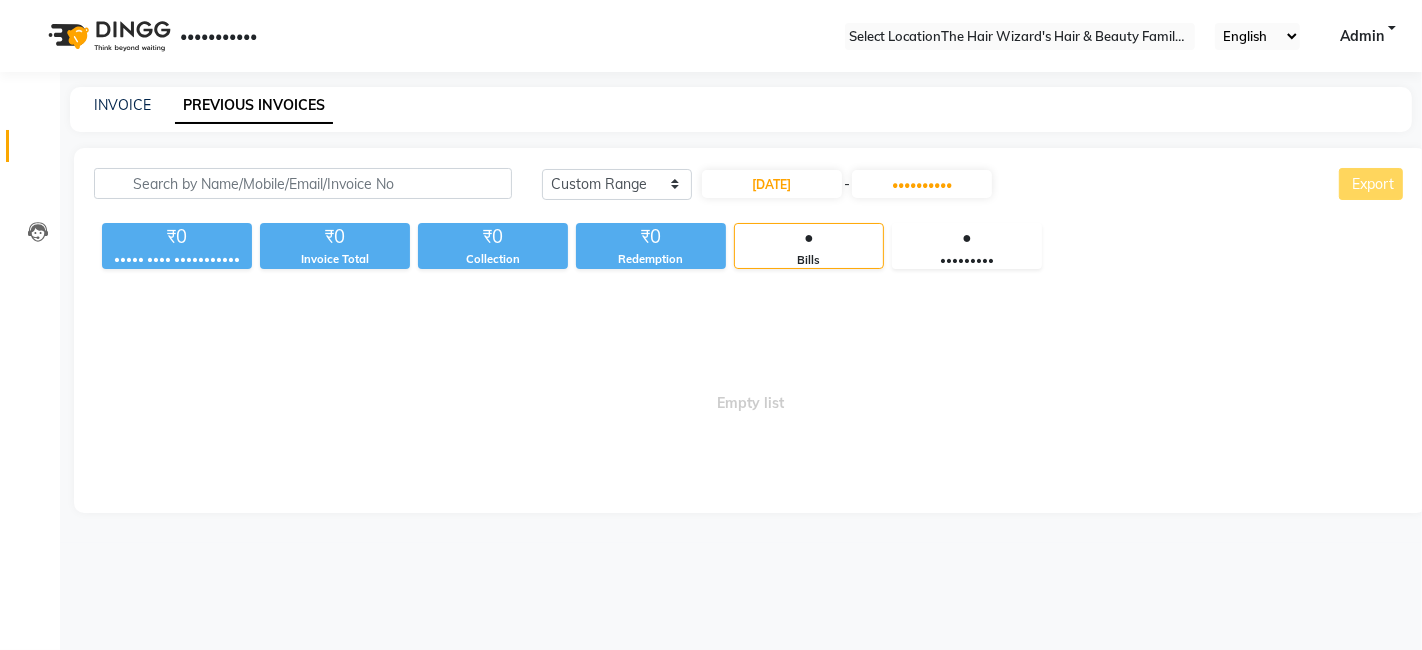 click on "Empty list" at bounding box center [750, 393] 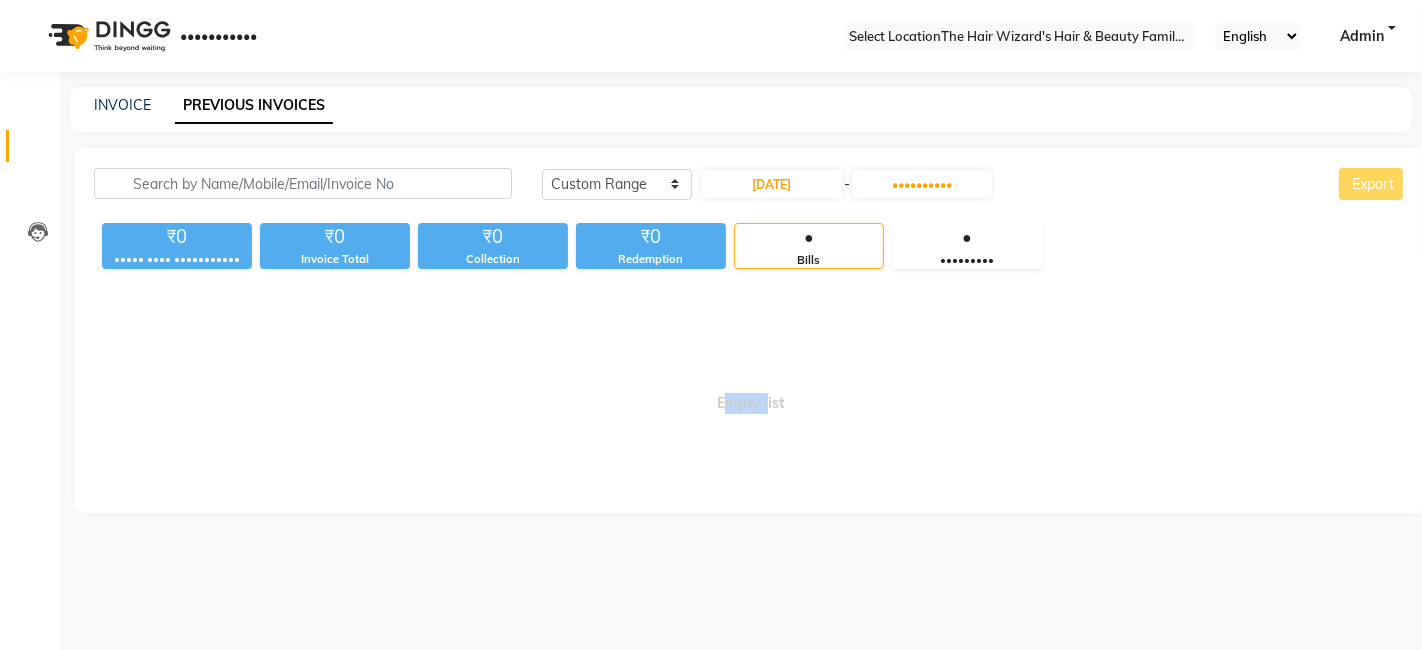 click on "Empty list" at bounding box center (750, 393) 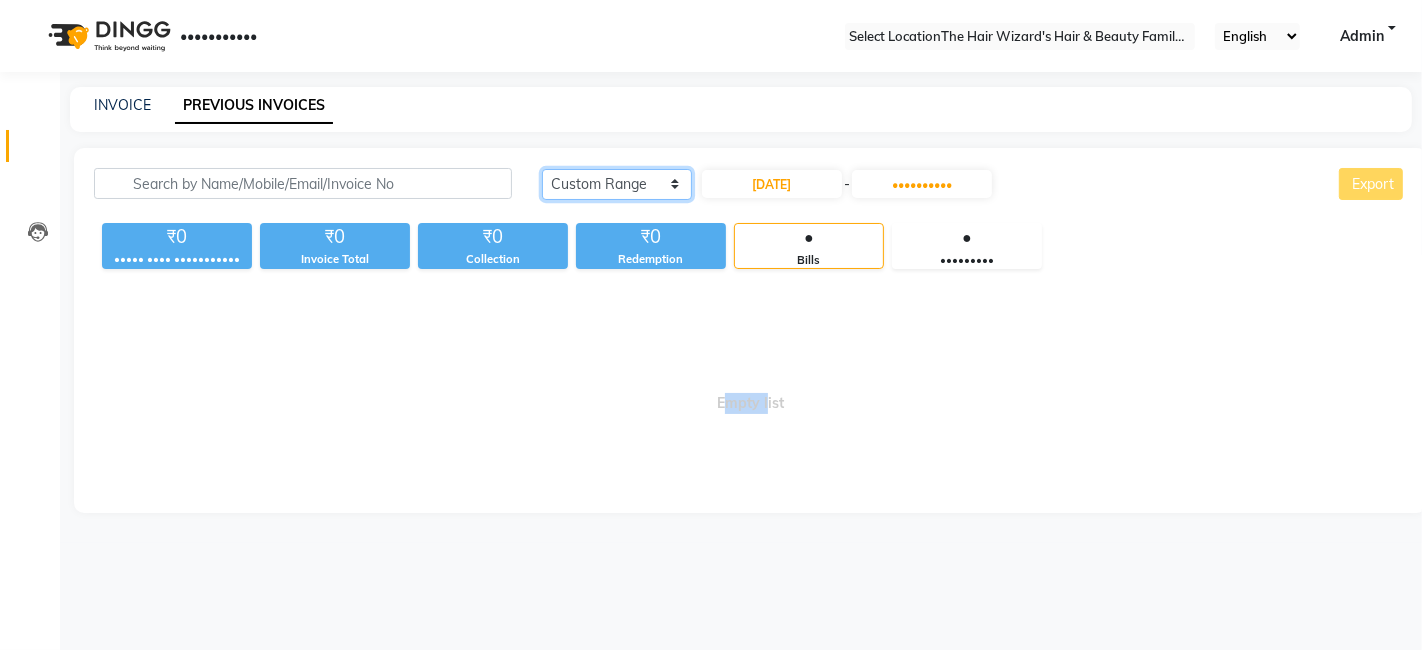 click on "Today Yesterday Custom Range" at bounding box center (617, 184) 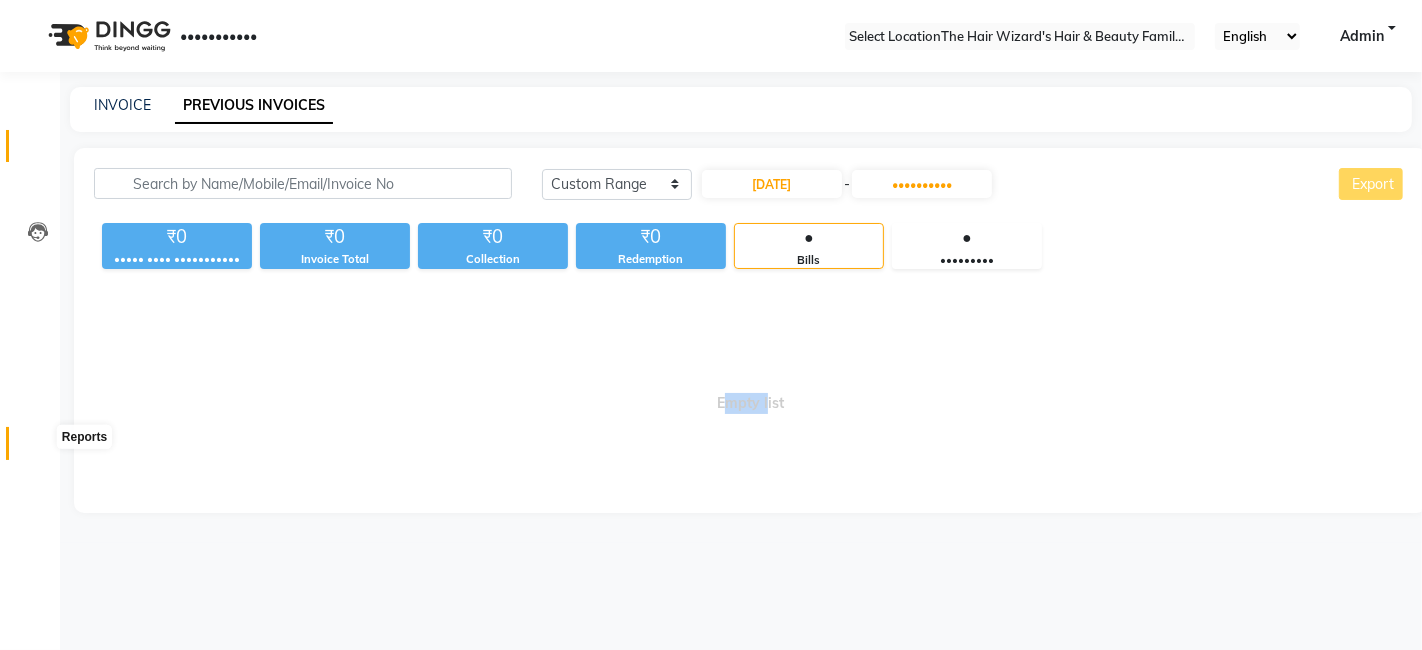 click at bounding box center [38, 448] 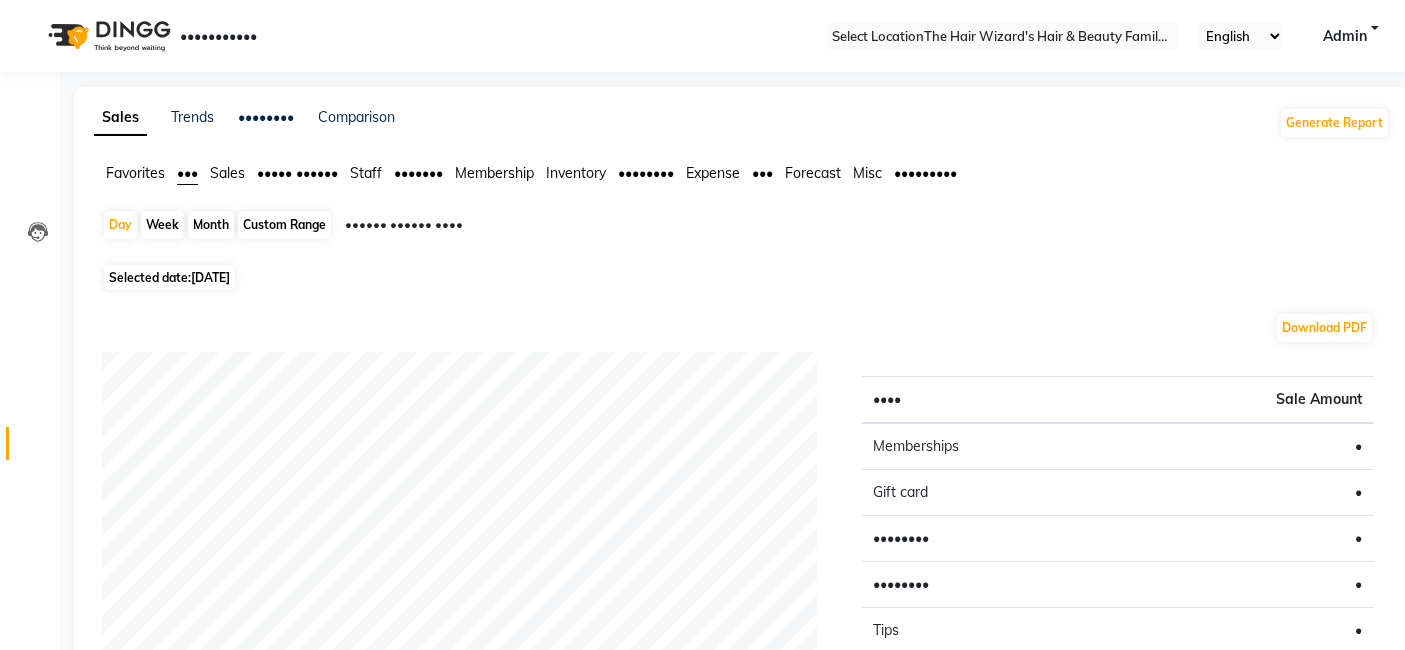 click on "[DATE]" at bounding box center (210, 277) 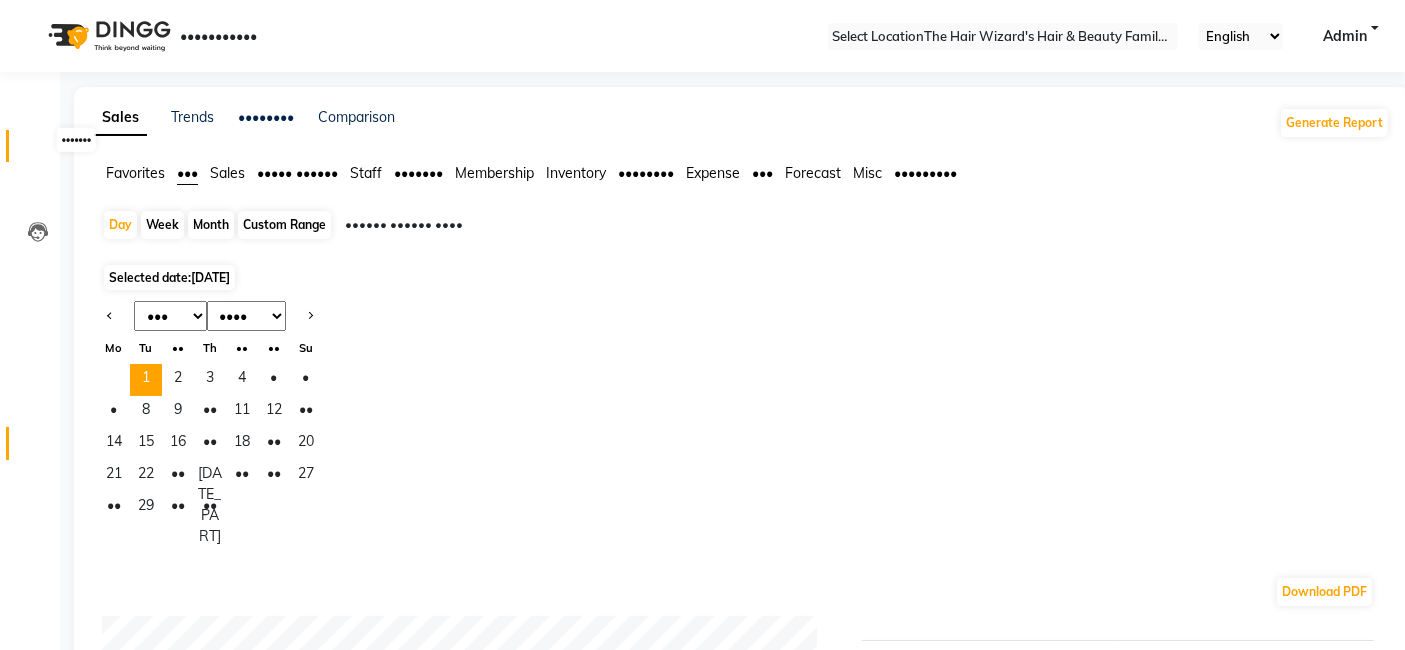 click at bounding box center [38, 151] 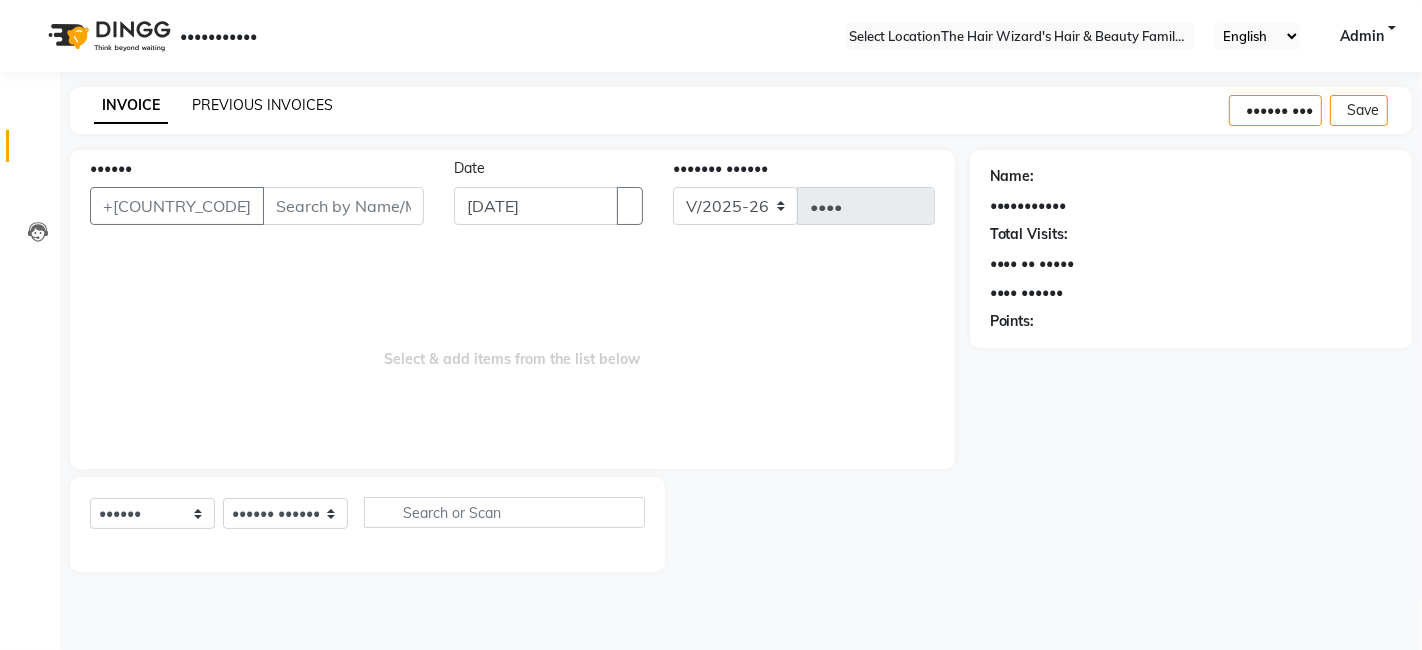 click on "PREVIOUS INVOICES" at bounding box center (262, 105) 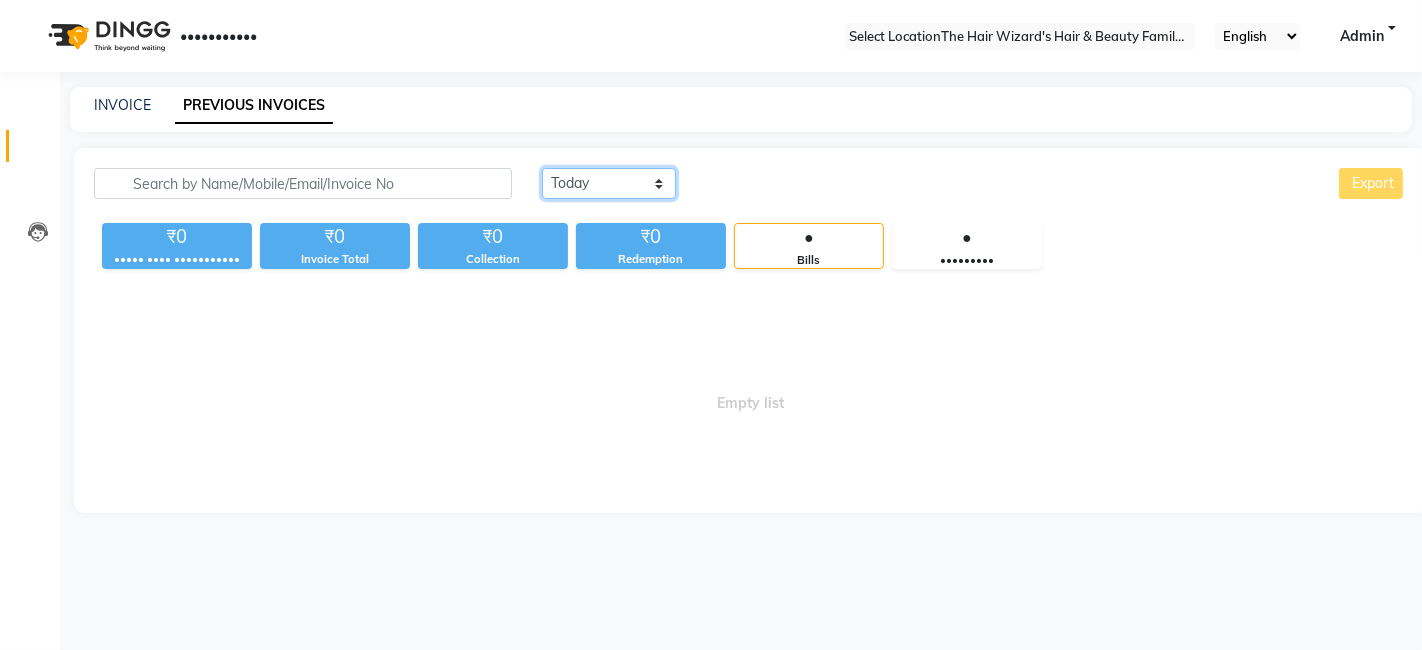 click on "Today Yesterday Custom Range" at bounding box center (609, 183) 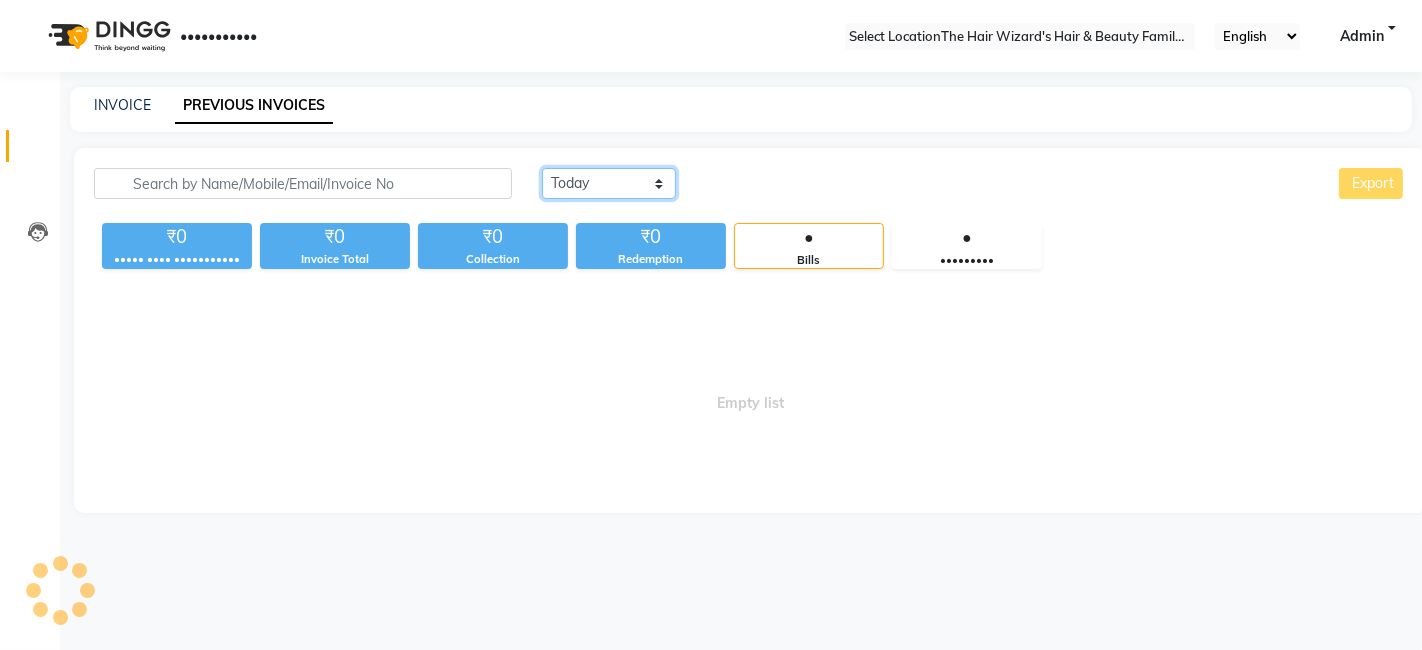 select on "range" 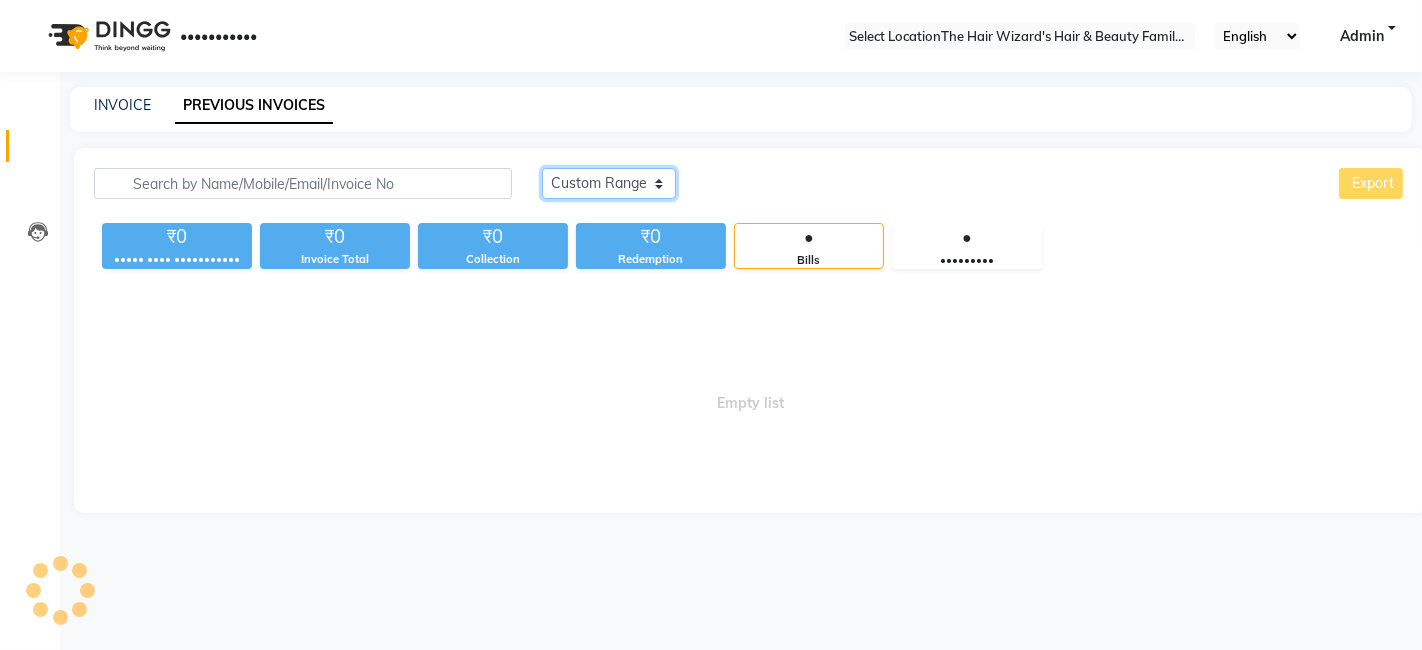 click on "Today Yesterday Custom Range" at bounding box center [609, 183] 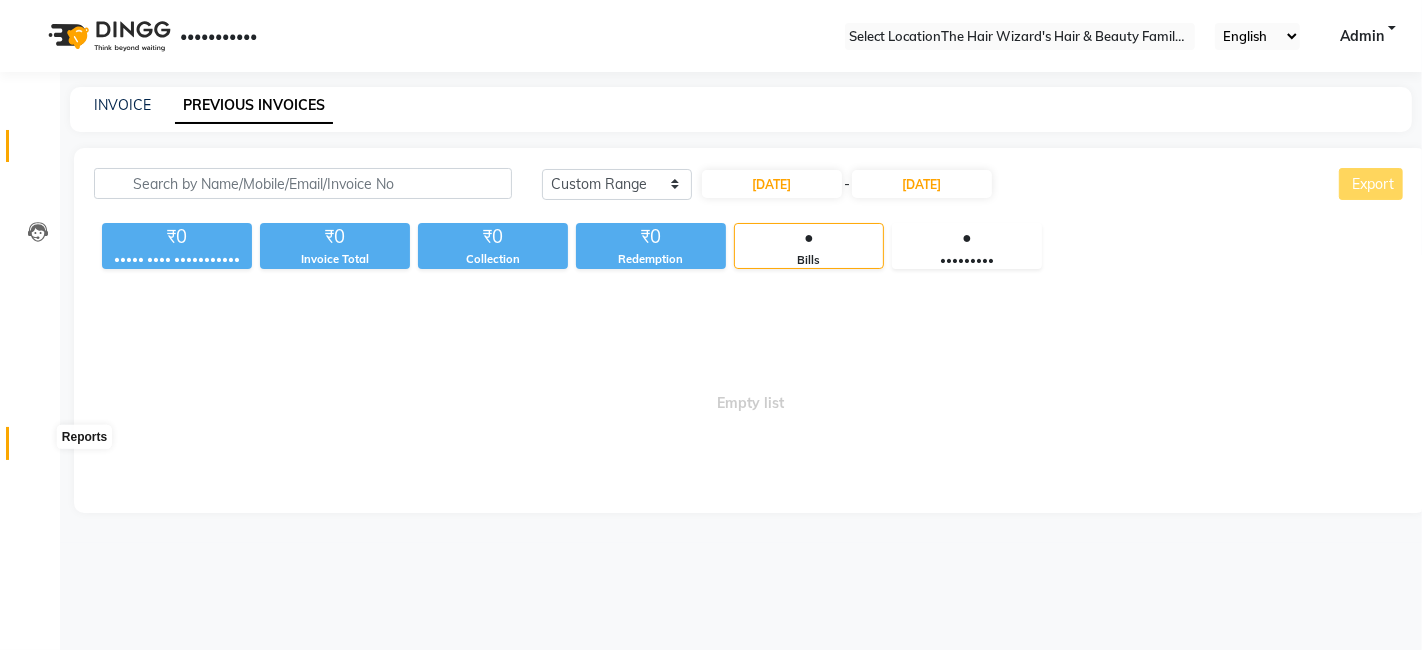 click at bounding box center [38, 448] 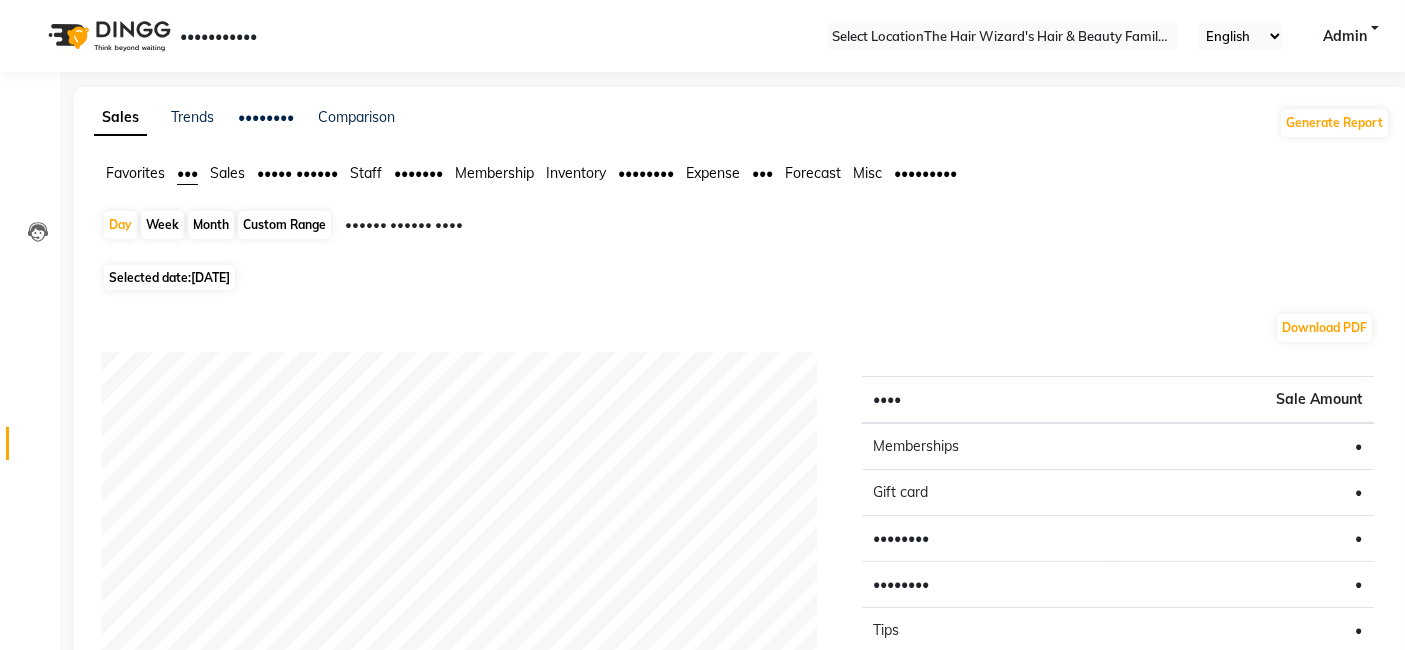 click on "Month" at bounding box center [211, 225] 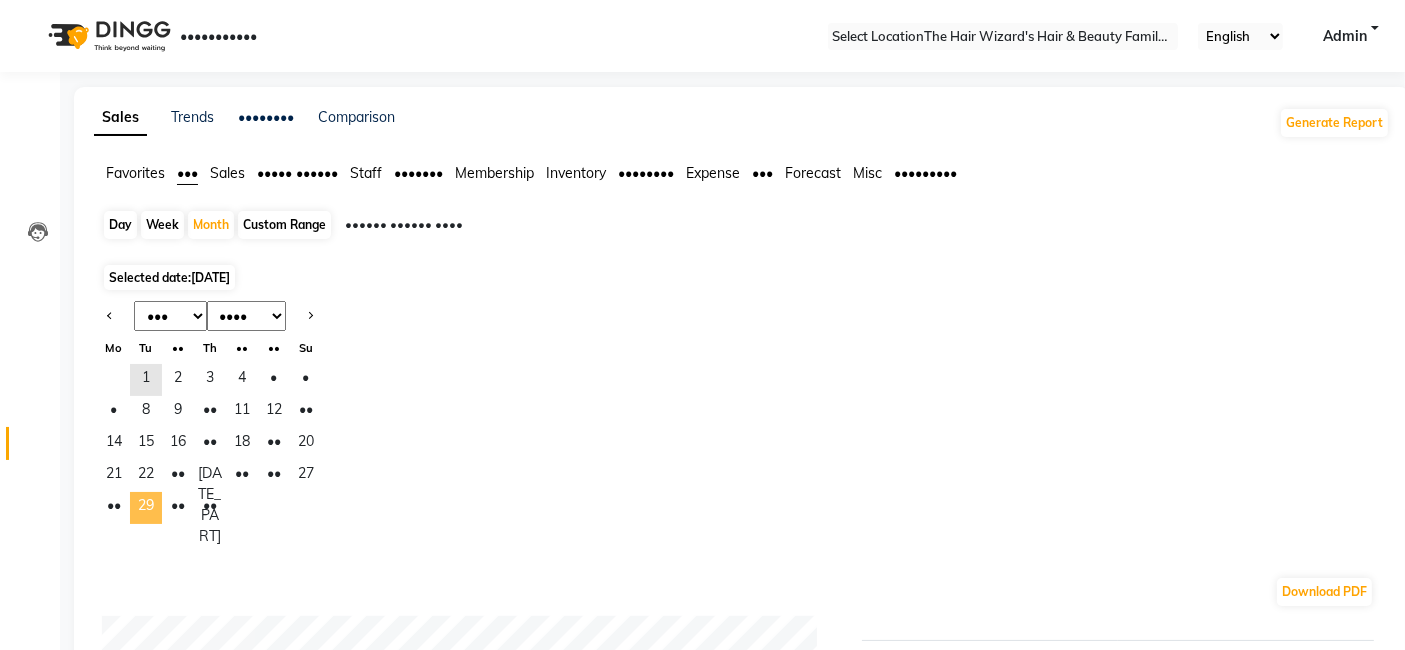 click on "29" at bounding box center [146, 508] 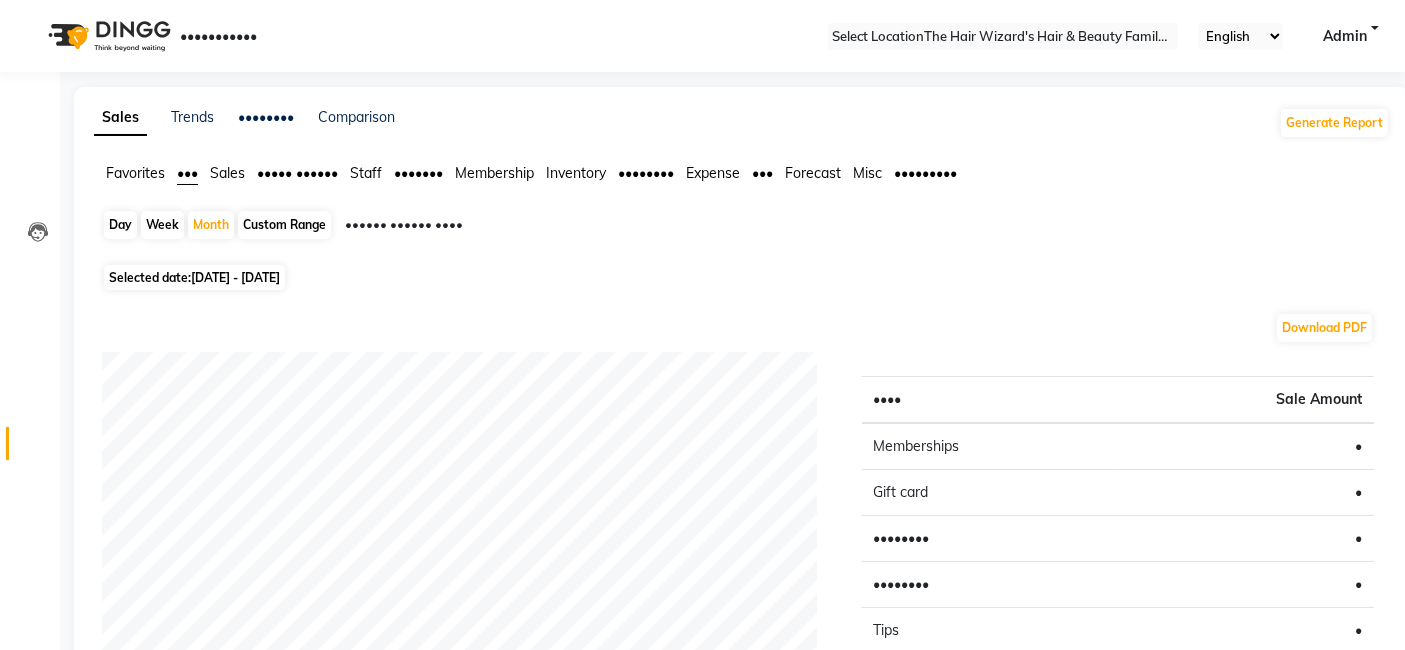 click on "[DATE] - [DATE]" at bounding box center (235, 277) 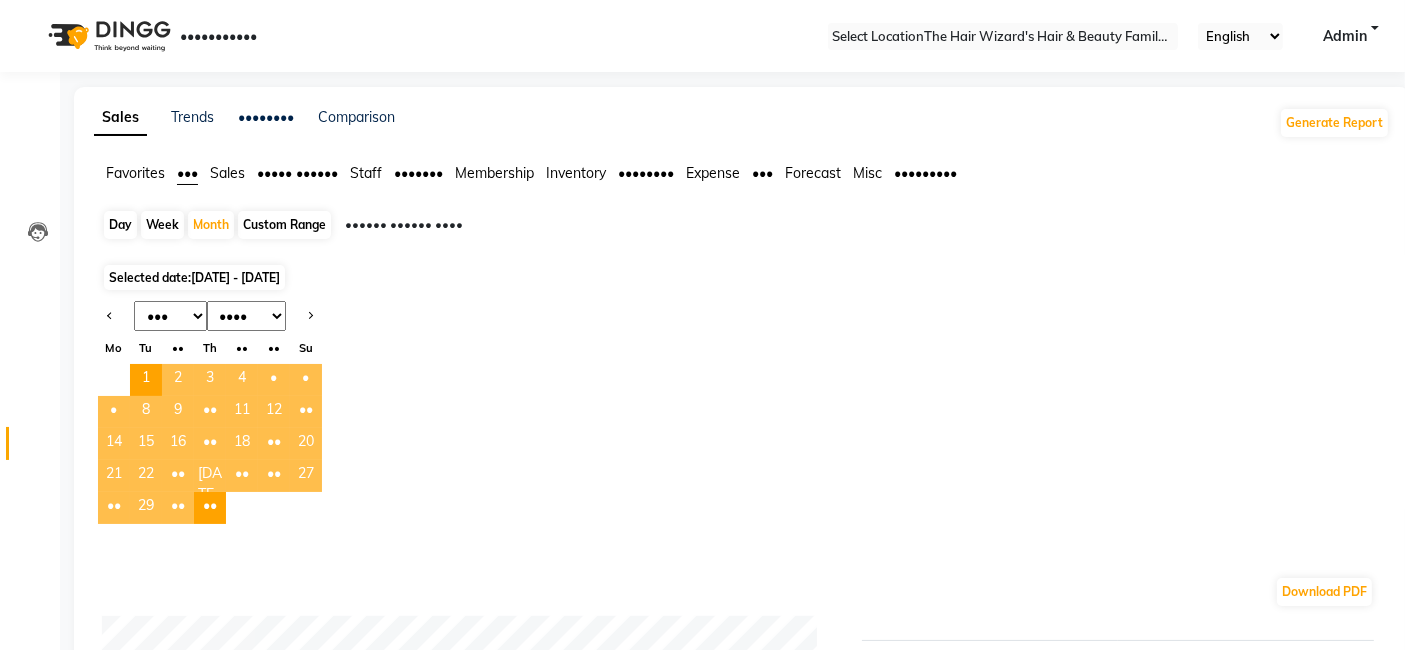 click on "••• ••• ••• ••• ••• ••• ••• ••• ••• ••• ••• ••• •••• •••• •••• •••• •••• •••• •••• •••• •••• •••• •••• •••• •••• •••• •••• •••• •••• •••• •••• •••• •••• •• •• •• •• •• •• ••  •   •   •   •   •   •   •   •   •   ••   ••   ••   ••   ••   ••   ••   ••   ••   ••   ••   ••   ••   ••   ••   ••   ••   ••   ••   ••   ••   ••" at bounding box center (742, 428) 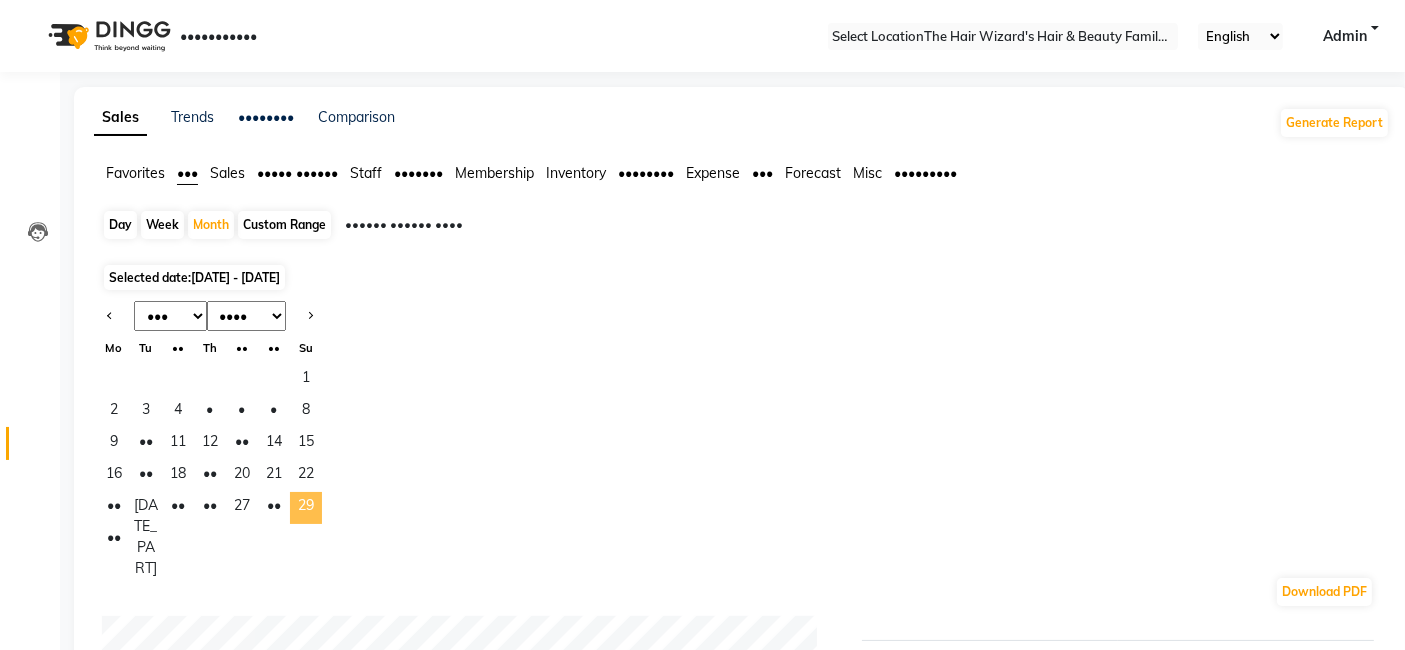 click on "29" at bounding box center [306, 508] 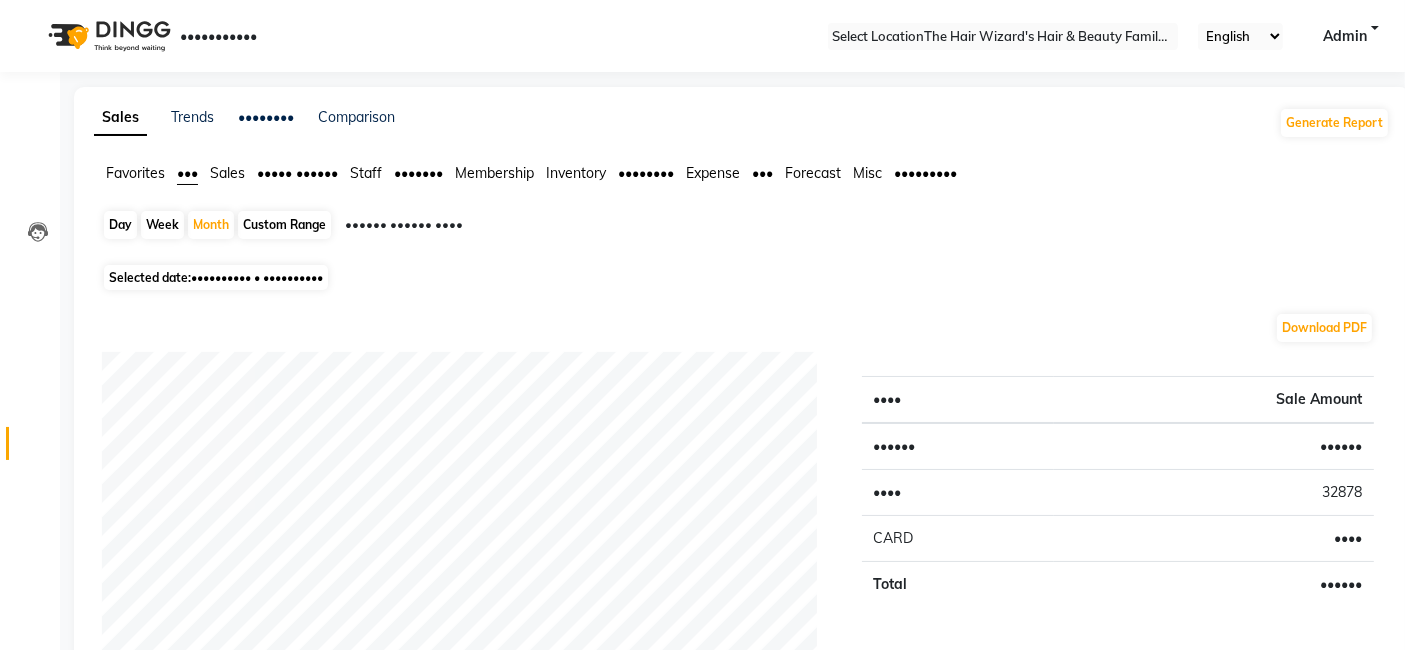click on "•••••••• •••••  •••••••••• • ••••••••••" at bounding box center [216, 277] 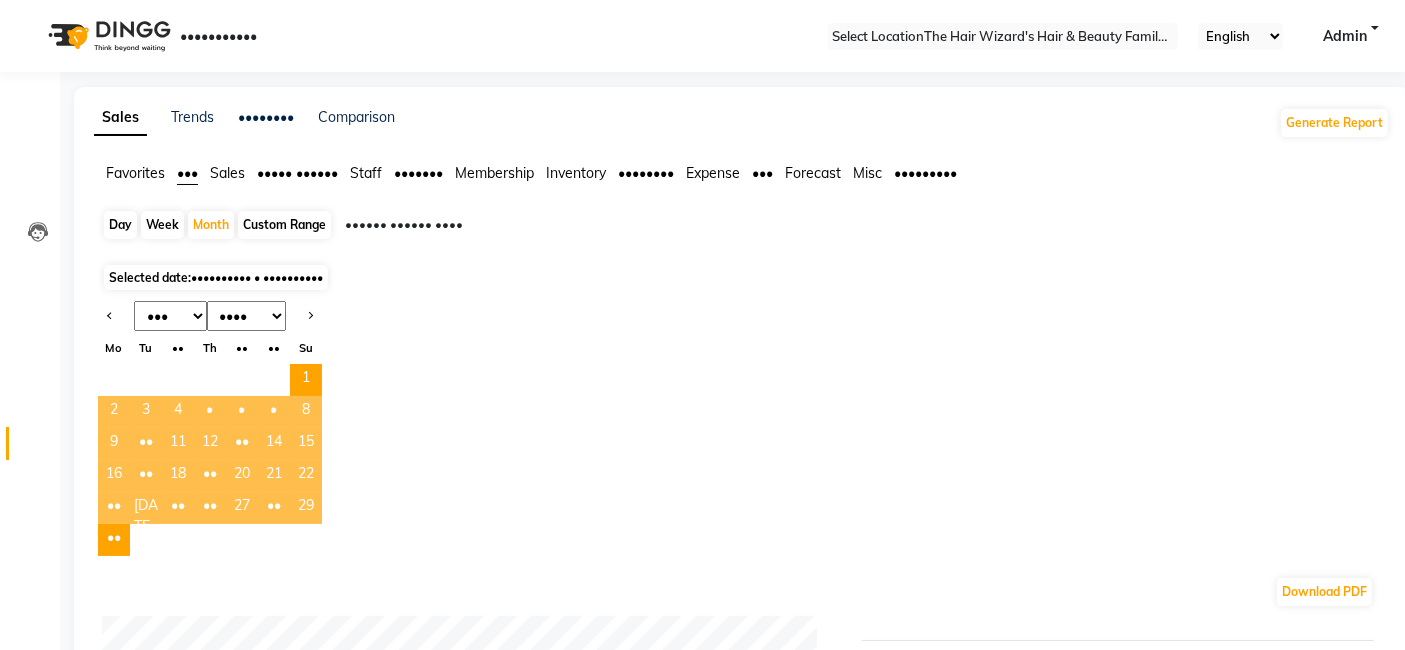 click on "22" at bounding box center [306, 476] 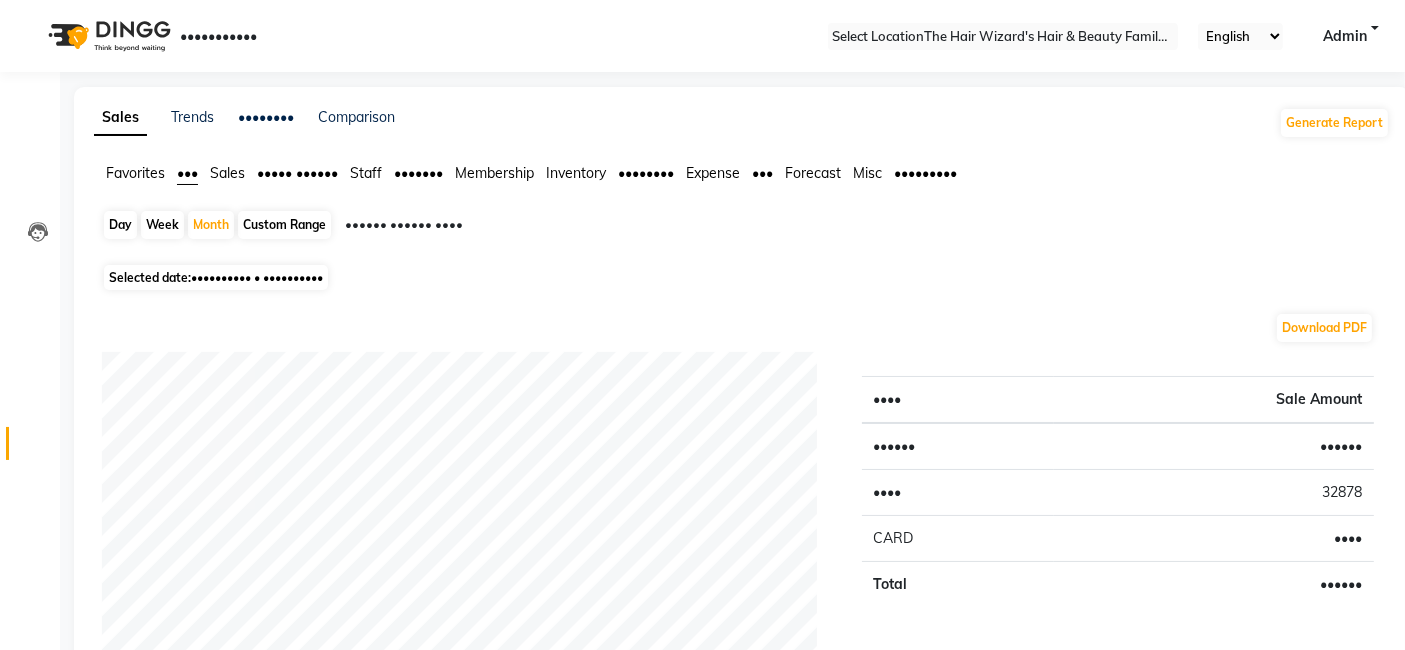 click on "Day" at bounding box center [120, 225] 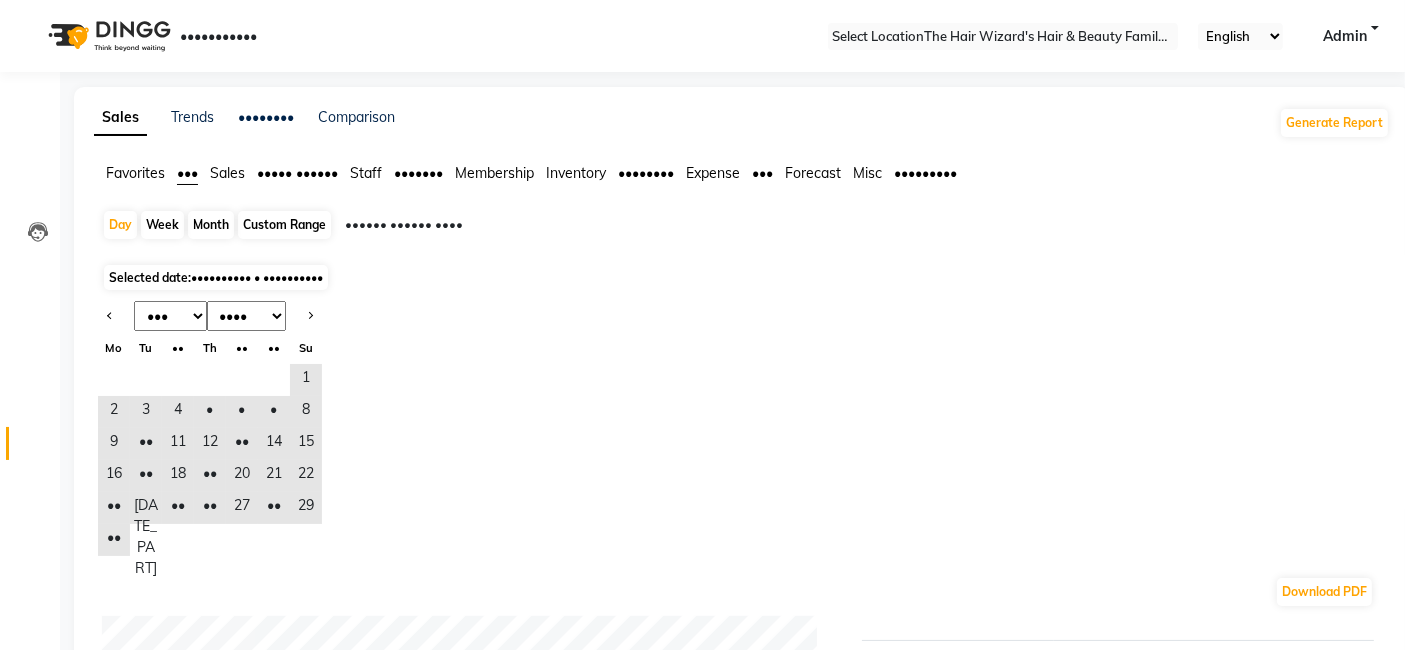 click on "Jan Feb Mar Apr May Jun Jul Aug Sep Oct Nov Dec" at bounding box center (170, 316) 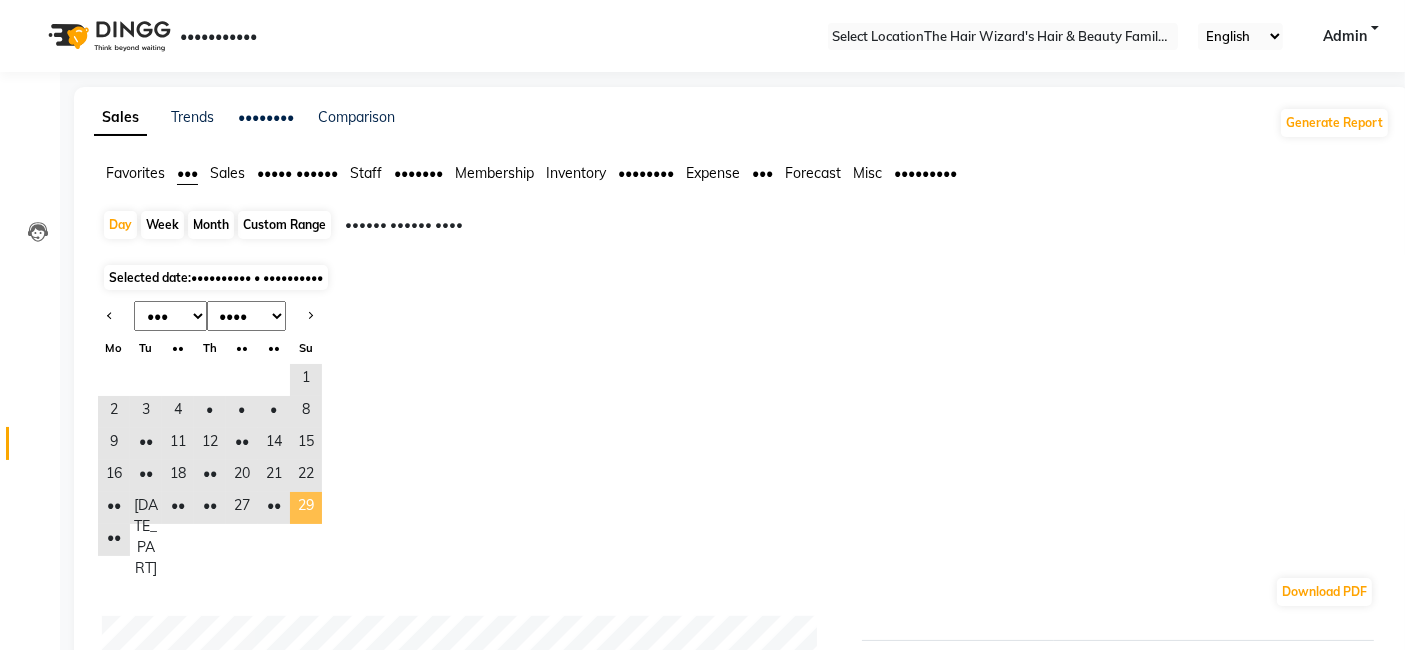 click on "29" at bounding box center (306, 508) 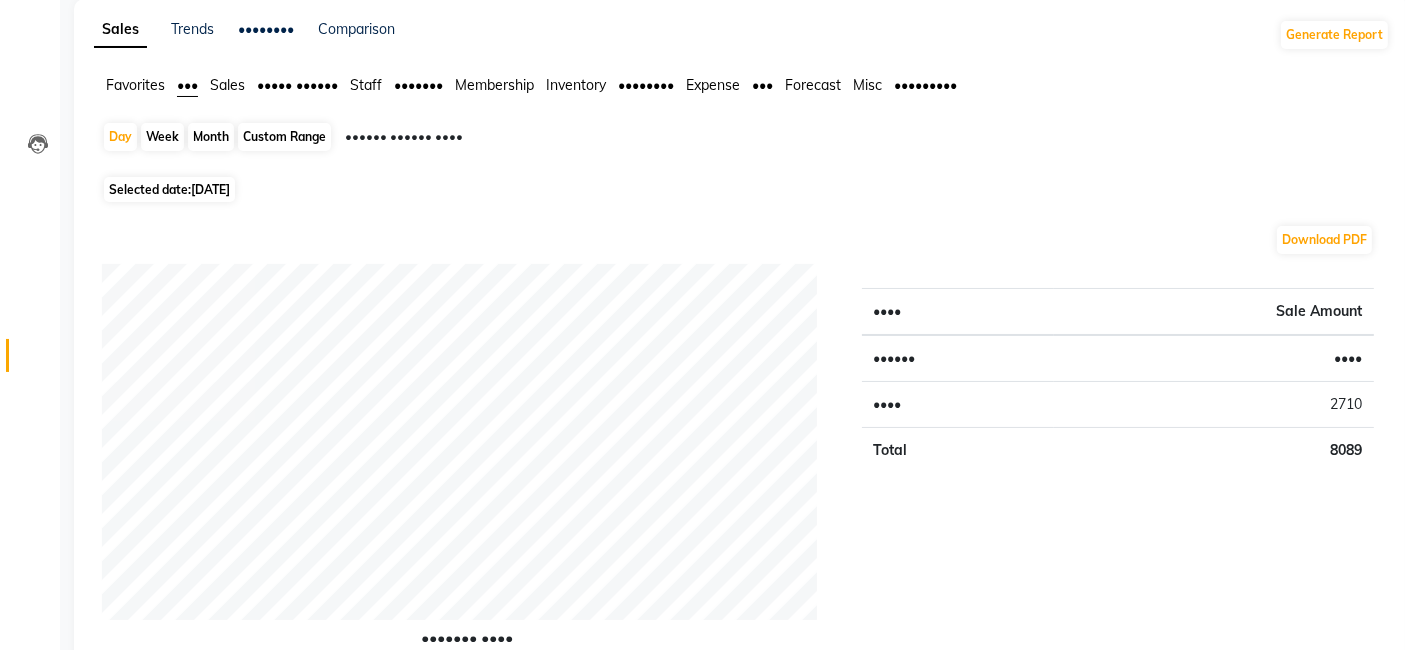 scroll, scrollTop: 91, scrollLeft: 0, axis: vertical 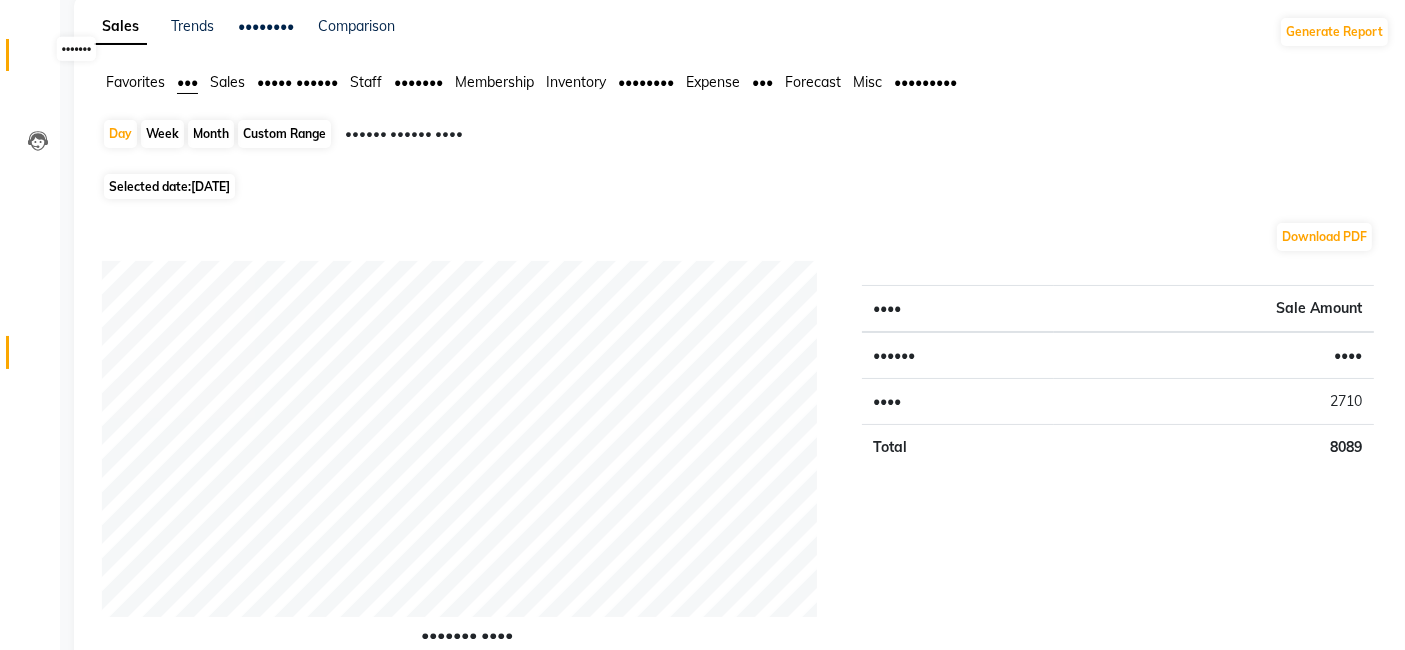 click at bounding box center [38, 60] 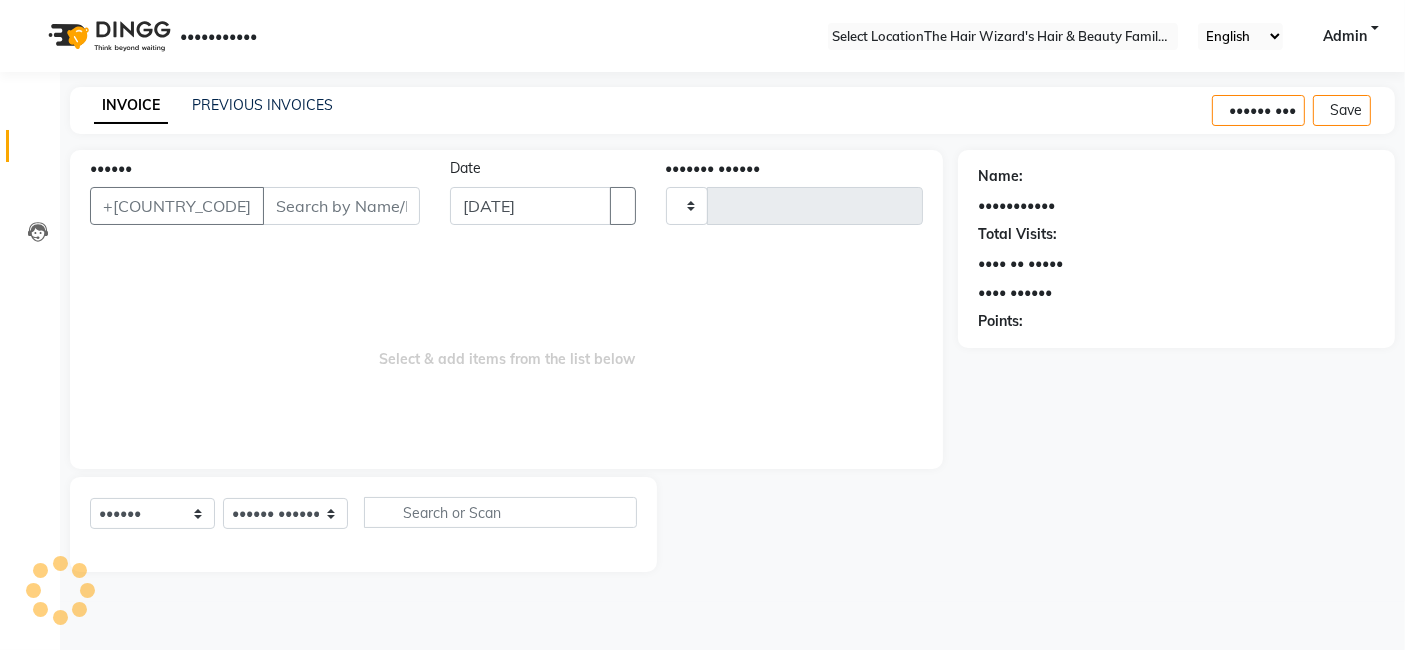 scroll, scrollTop: 0, scrollLeft: 0, axis: both 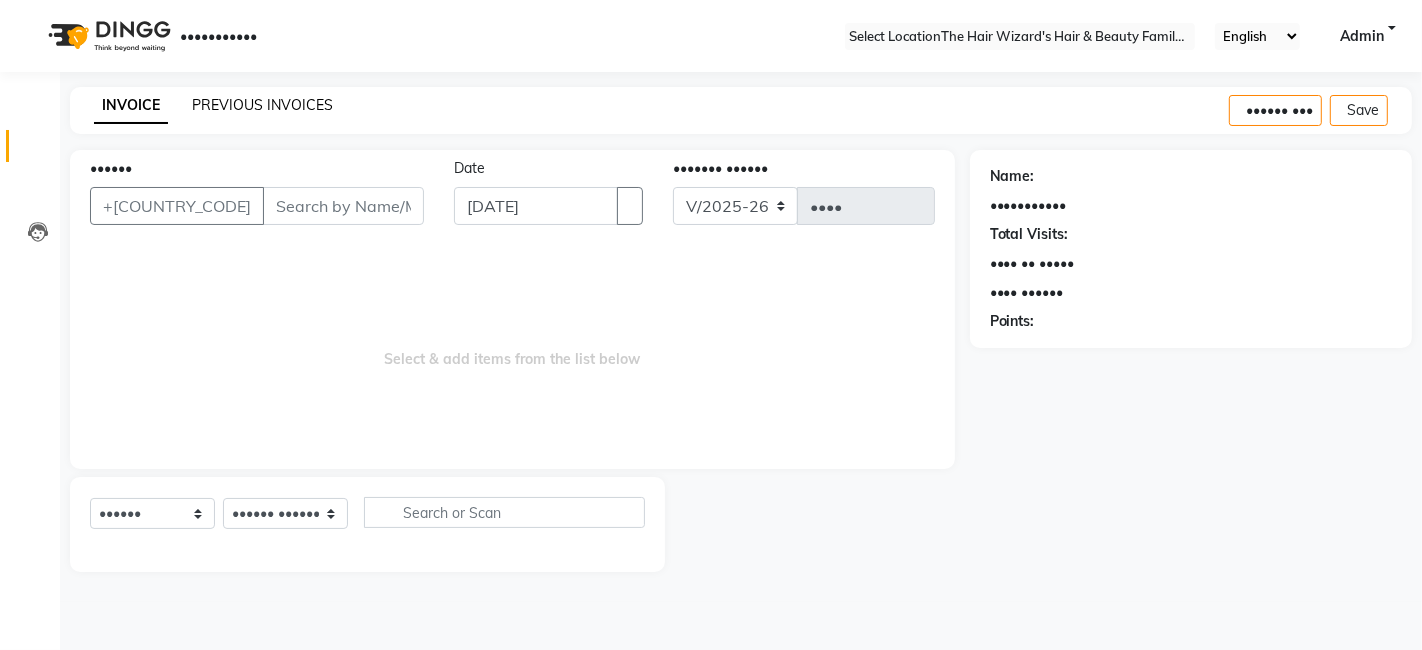 click on "PREVIOUS INVOICES" at bounding box center (262, 105) 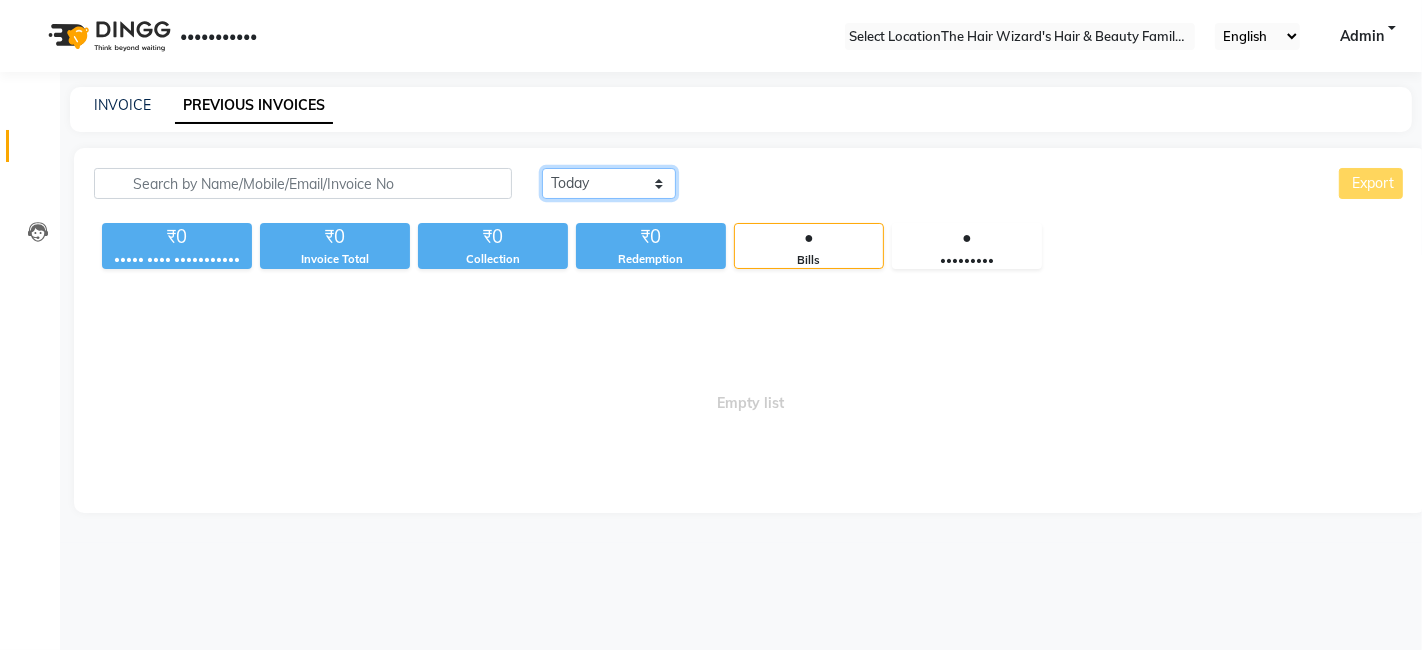 click on "Today Yesterday Custom Range" at bounding box center (609, 183) 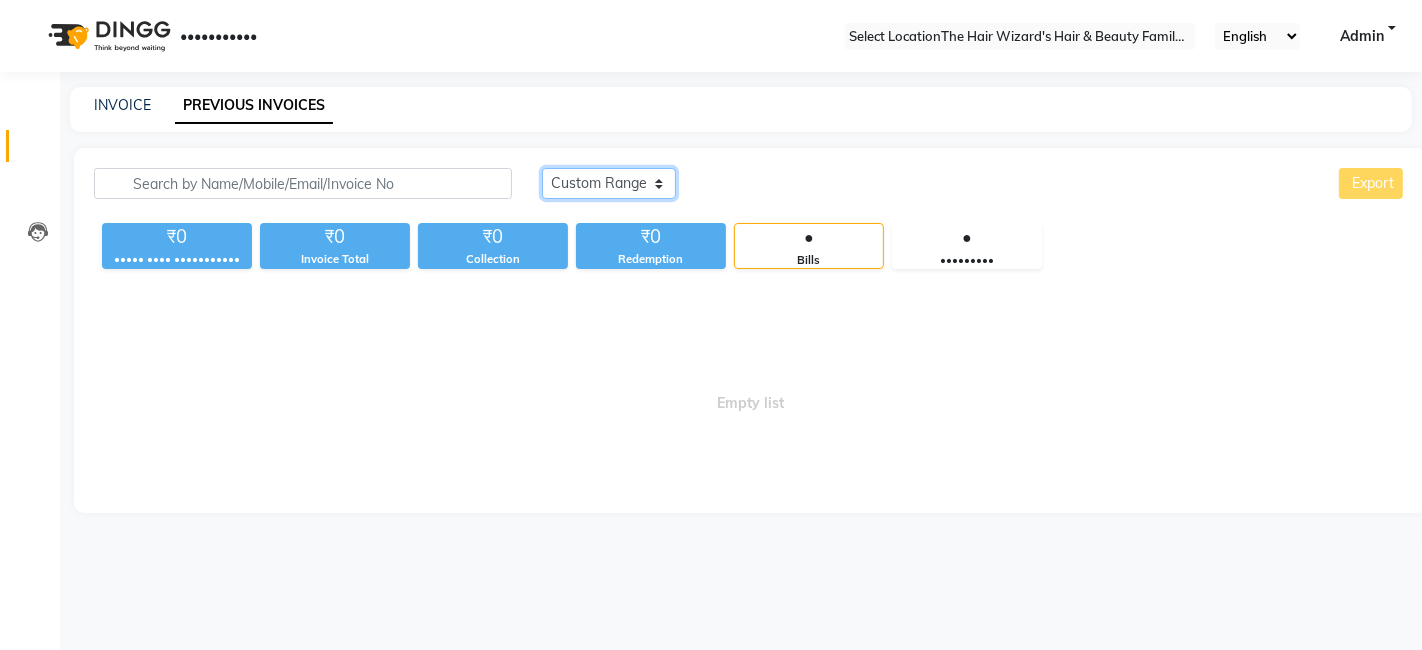 click on "Today Yesterday Custom Range" at bounding box center [609, 183] 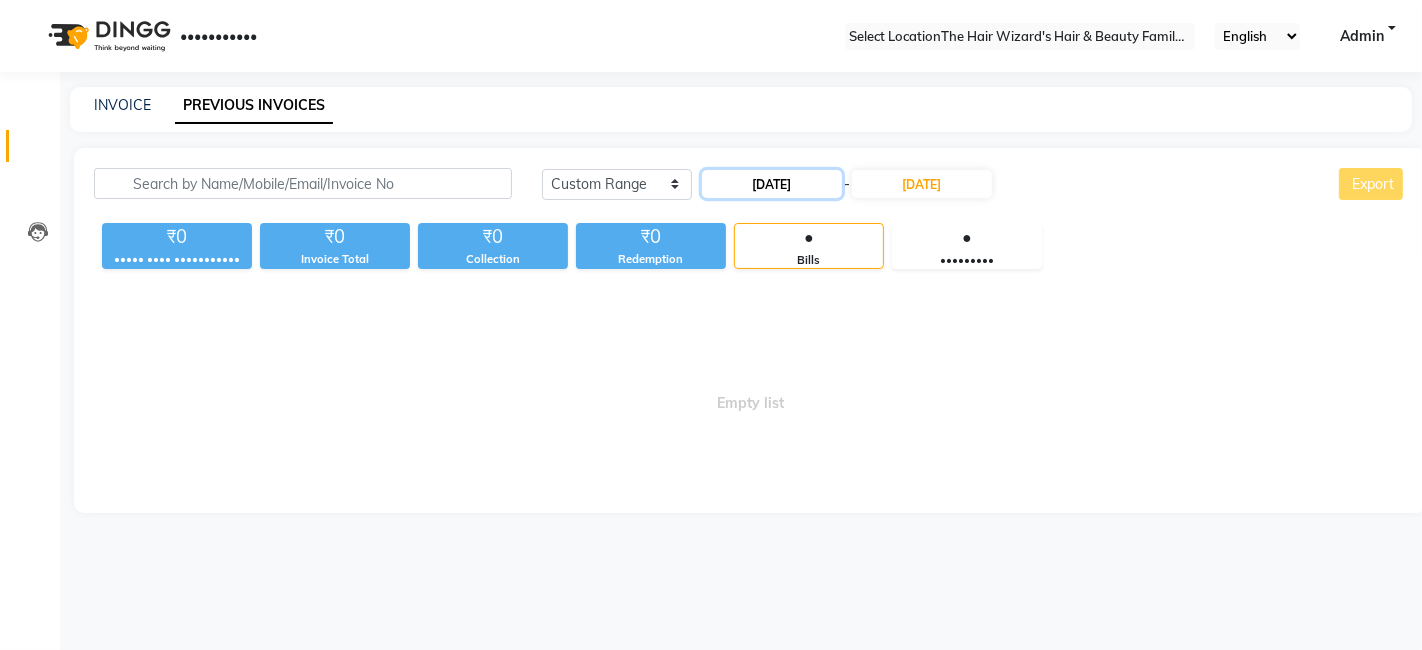 click on "[DATE]" at bounding box center [772, 184] 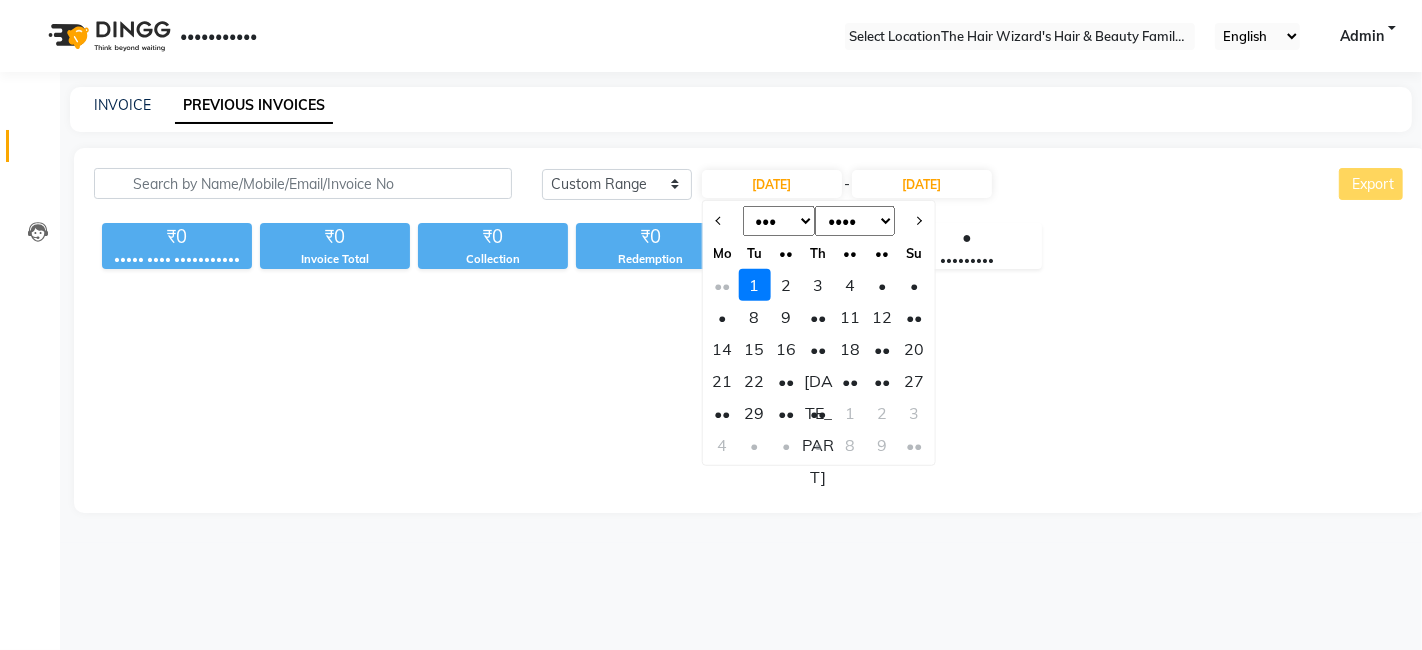 click on "Jan Feb Mar Apr May Jun Jul Aug Sep Oct Nov Dec" at bounding box center [778, 221] 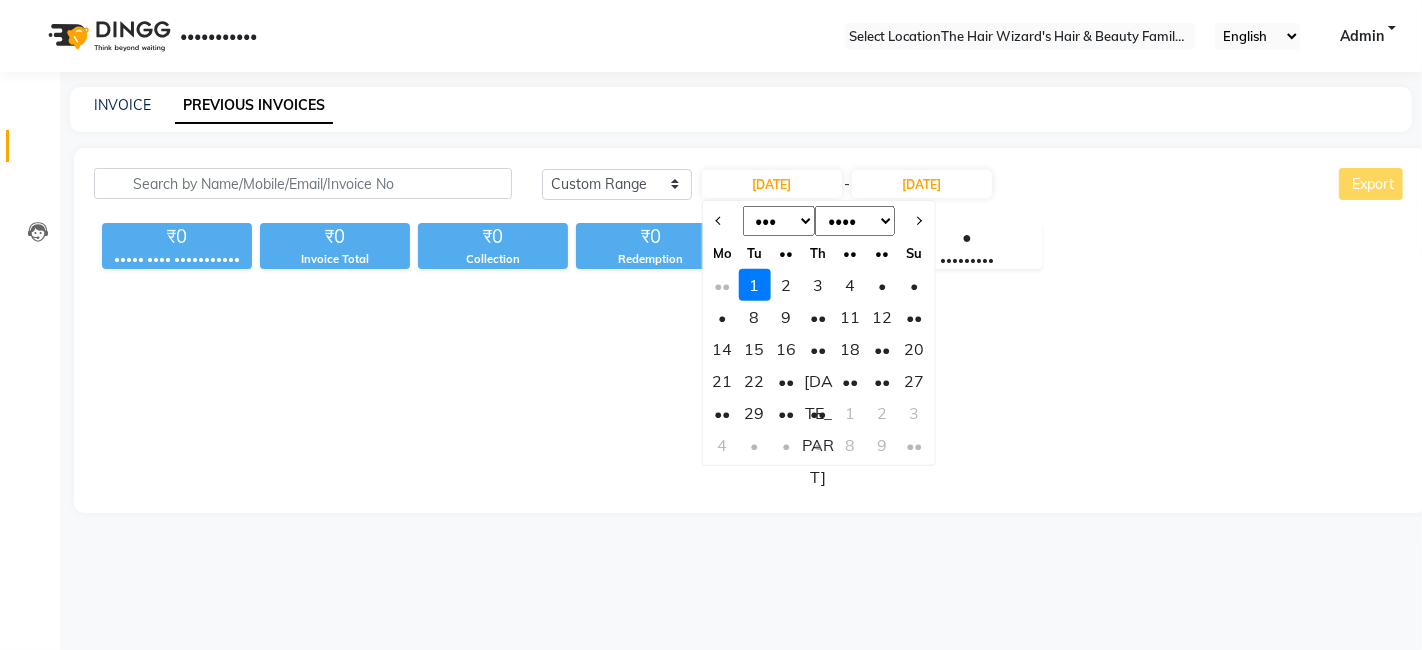 select on "•" 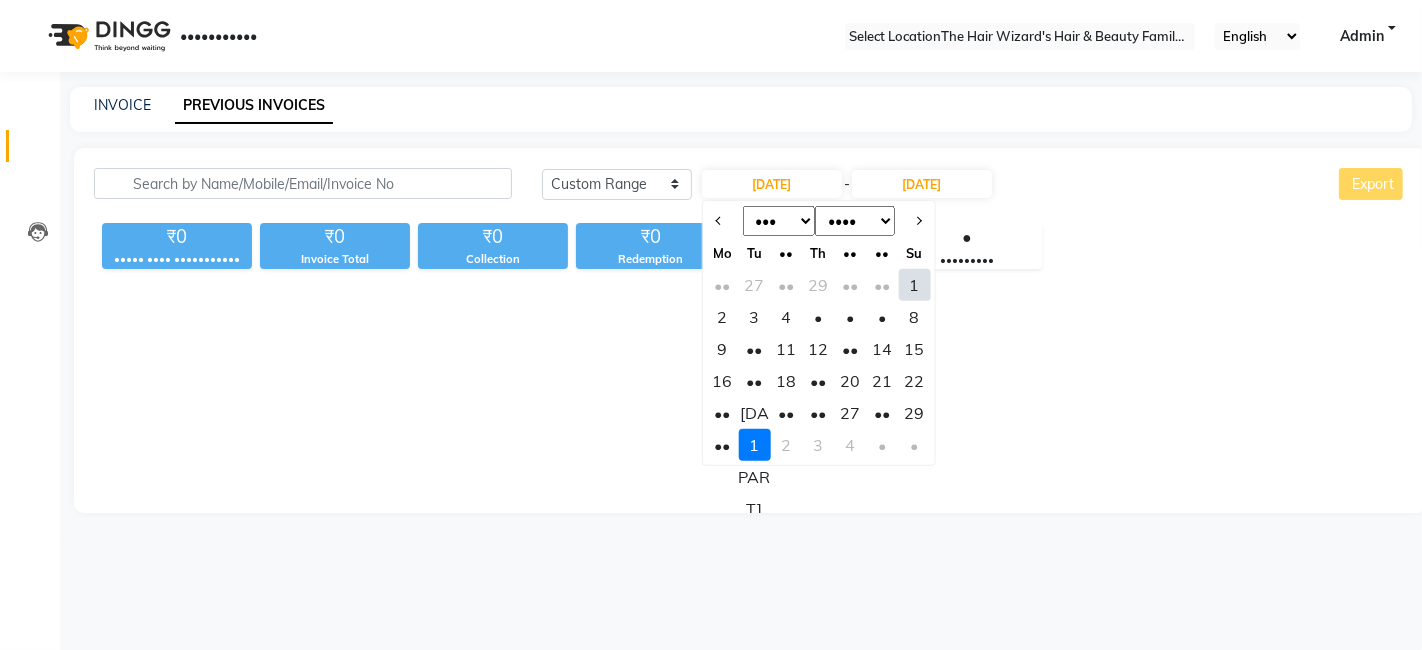 click on "29" at bounding box center (914, 413) 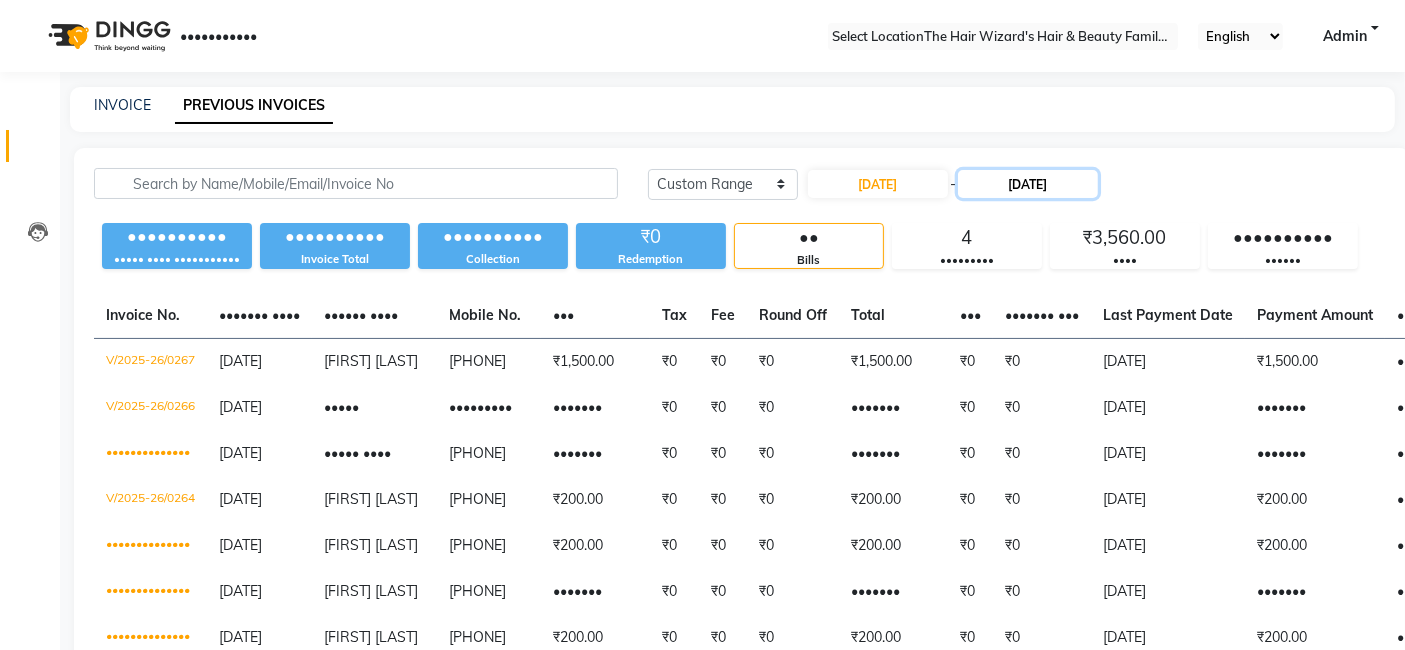 click on "[DATE]" at bounding box center (1028, 184) 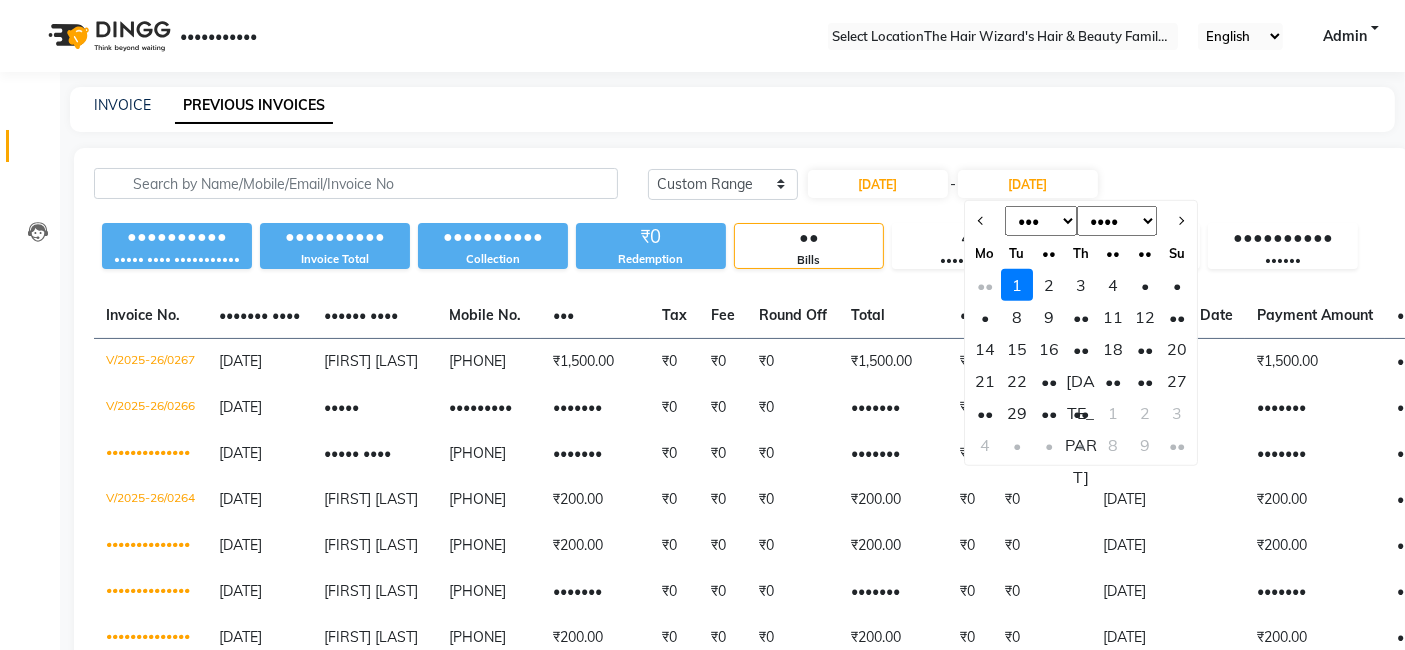 click on "••• ••• ••• ••• ••• ••• •••" at bounding box center (1041, 221) 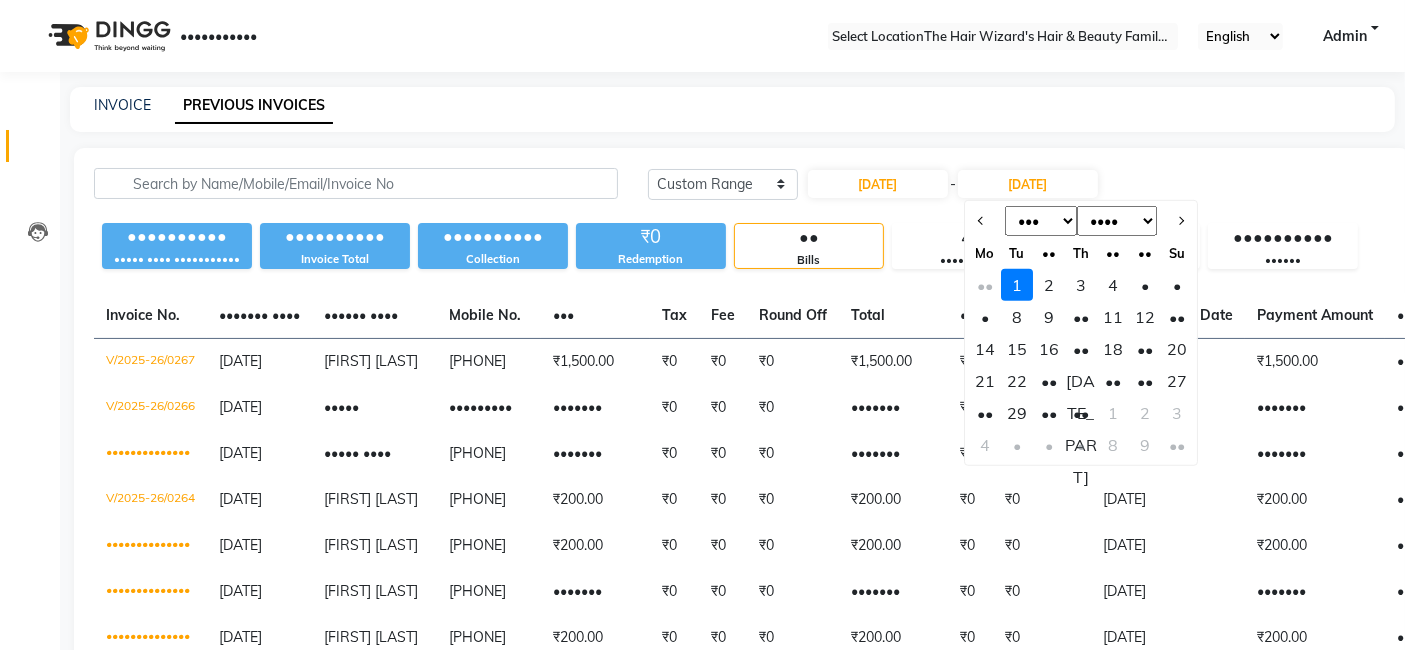 select on "•" 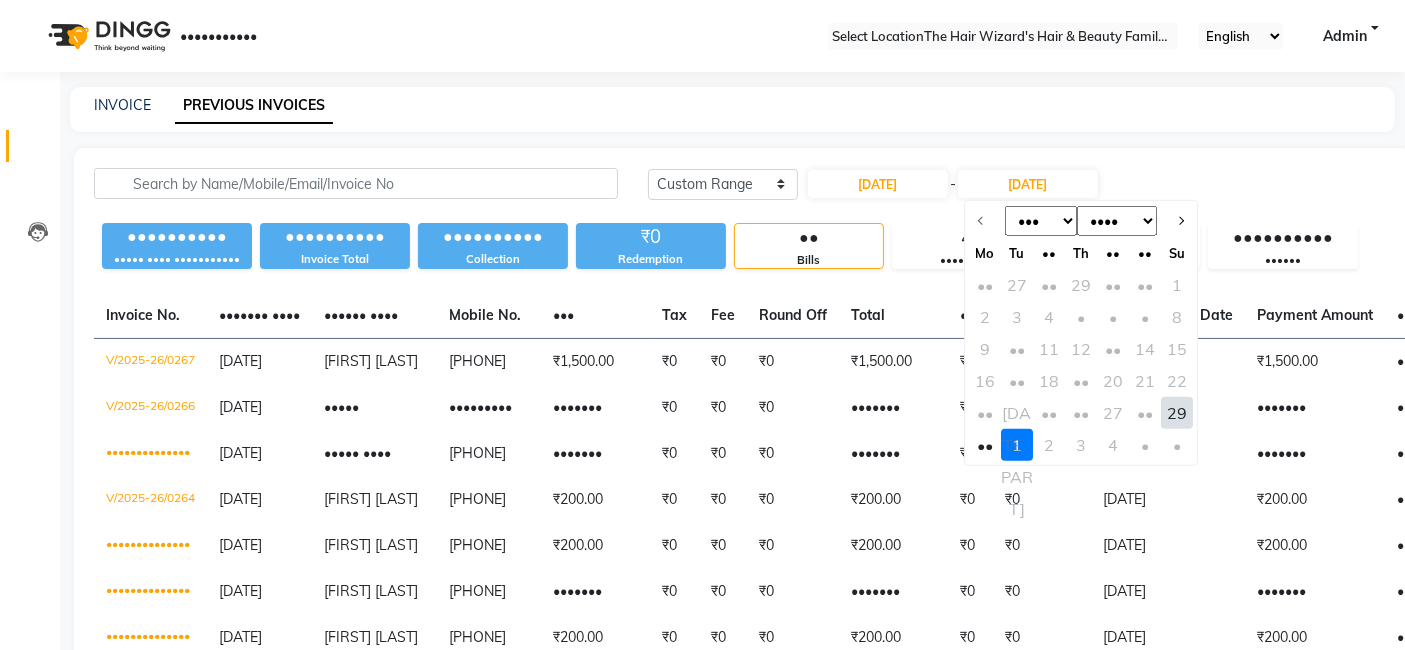 click on "29" at bounding box center [1177, 413] 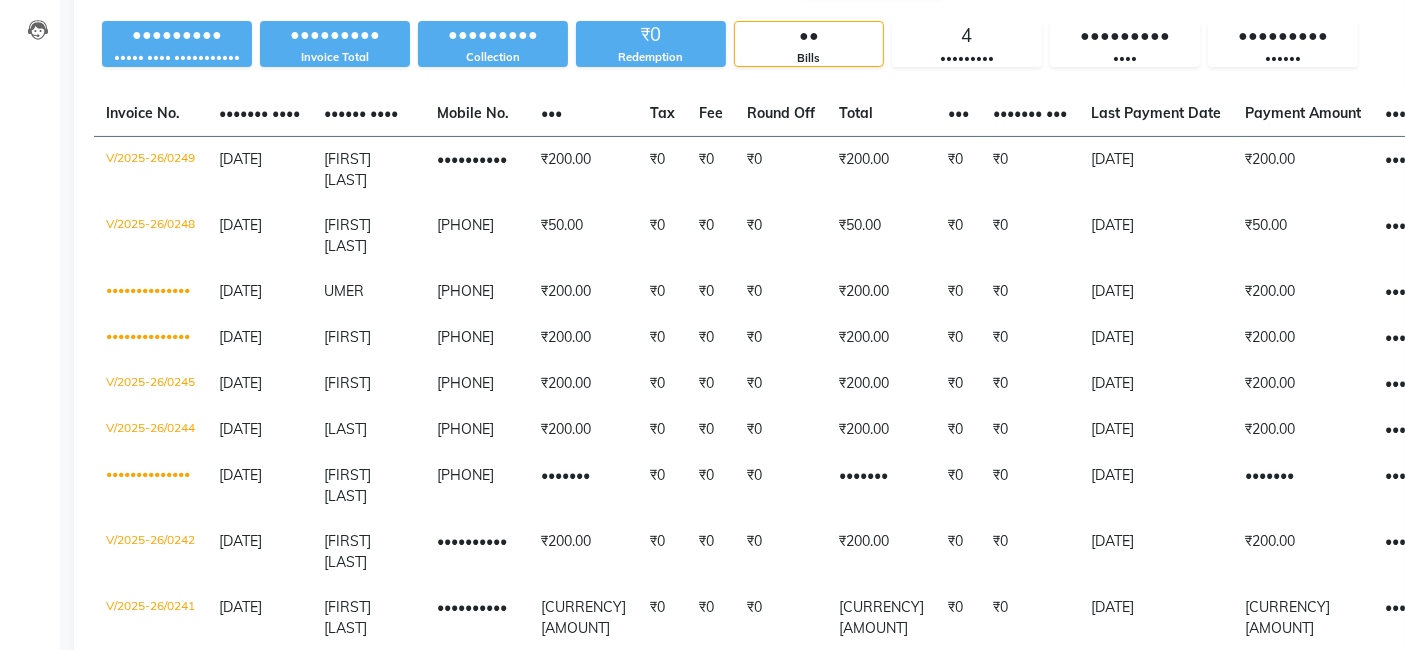 scroll, scrollTop: 222, scrollLeft: 0, axis: vertical 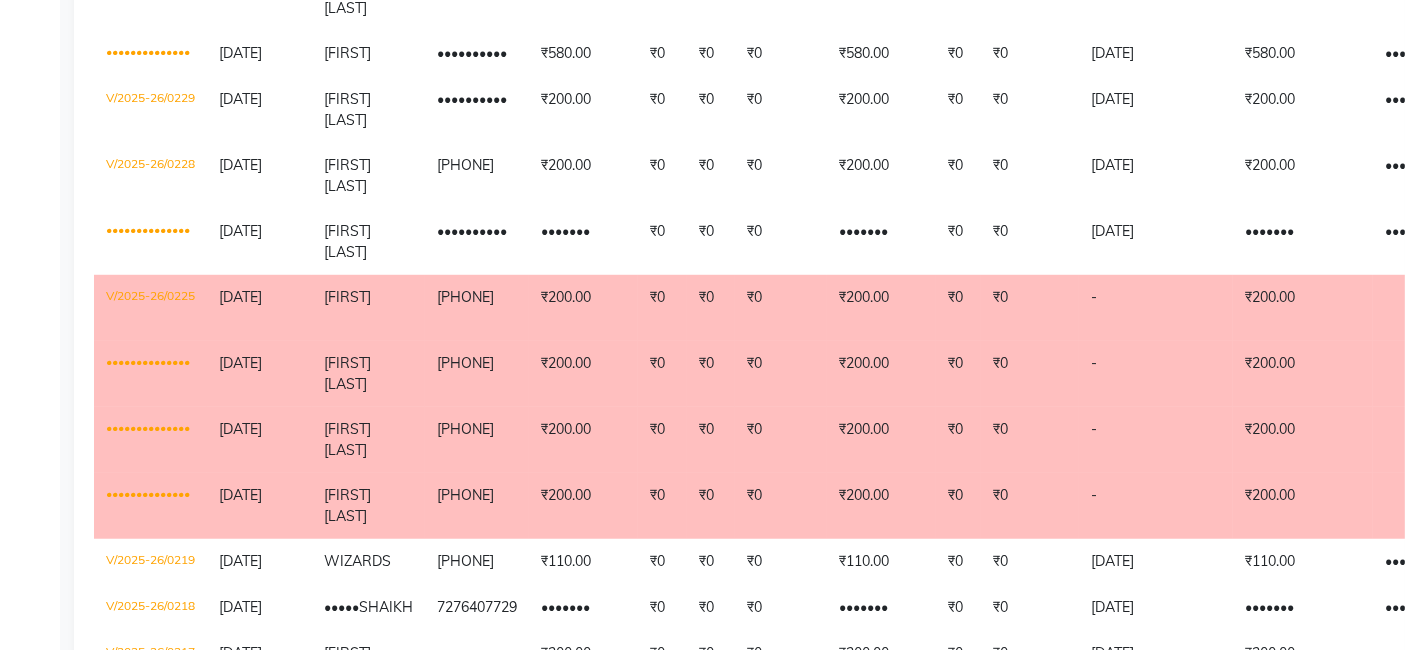 click on "₹200.00" at bounding box center [583, 308] 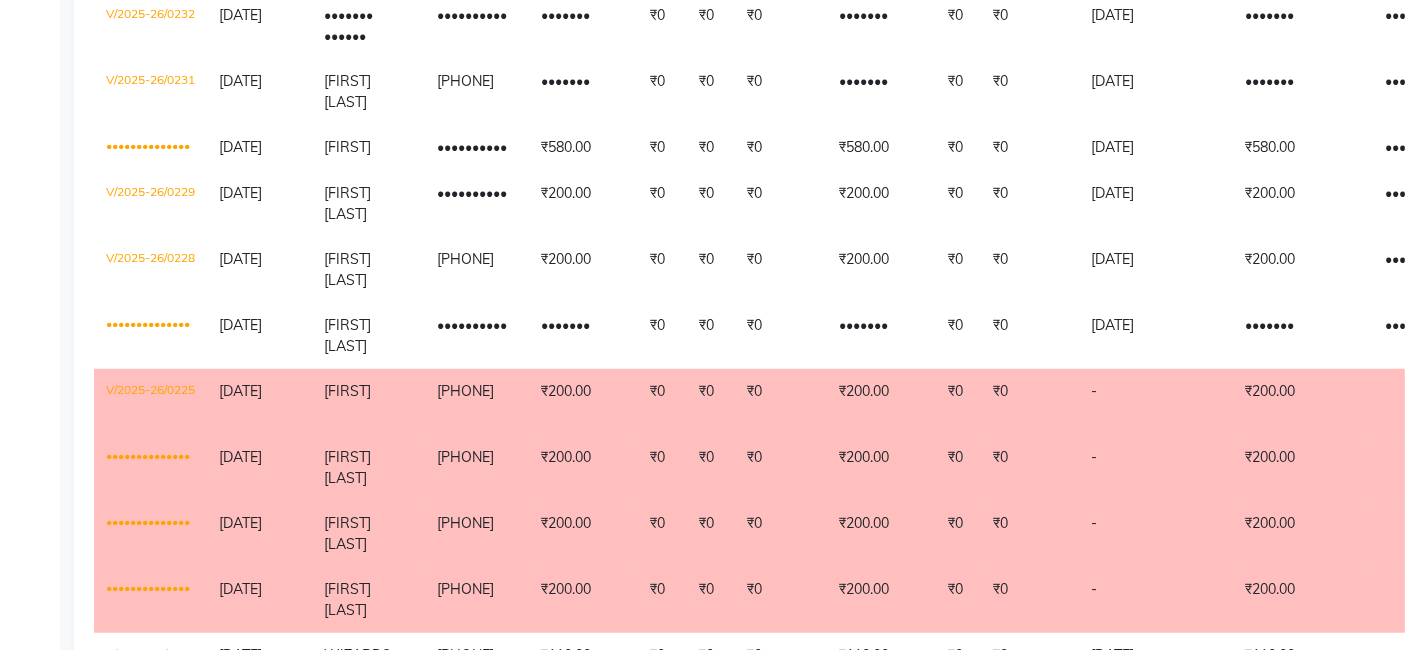 scroll, scrollTop: 1308, scrollLeft: 0, axis: vertical 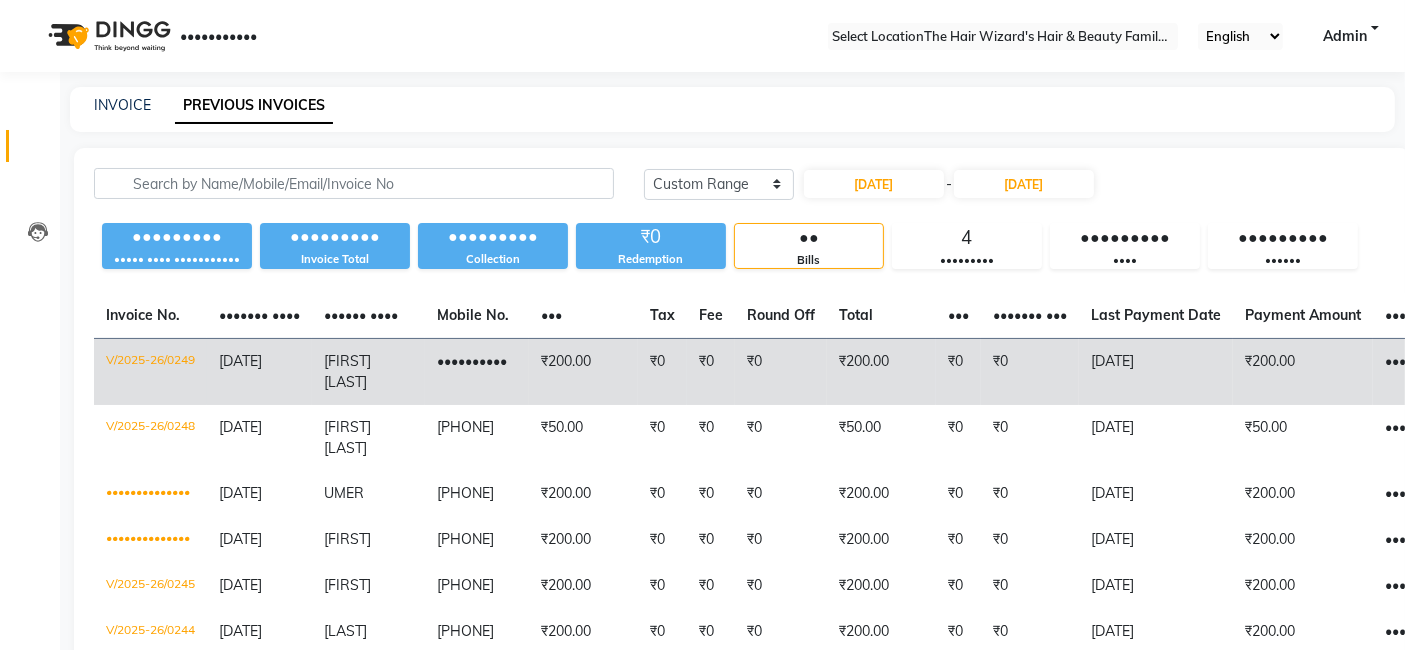 click on "₹0" at bounding box center [662, 372] 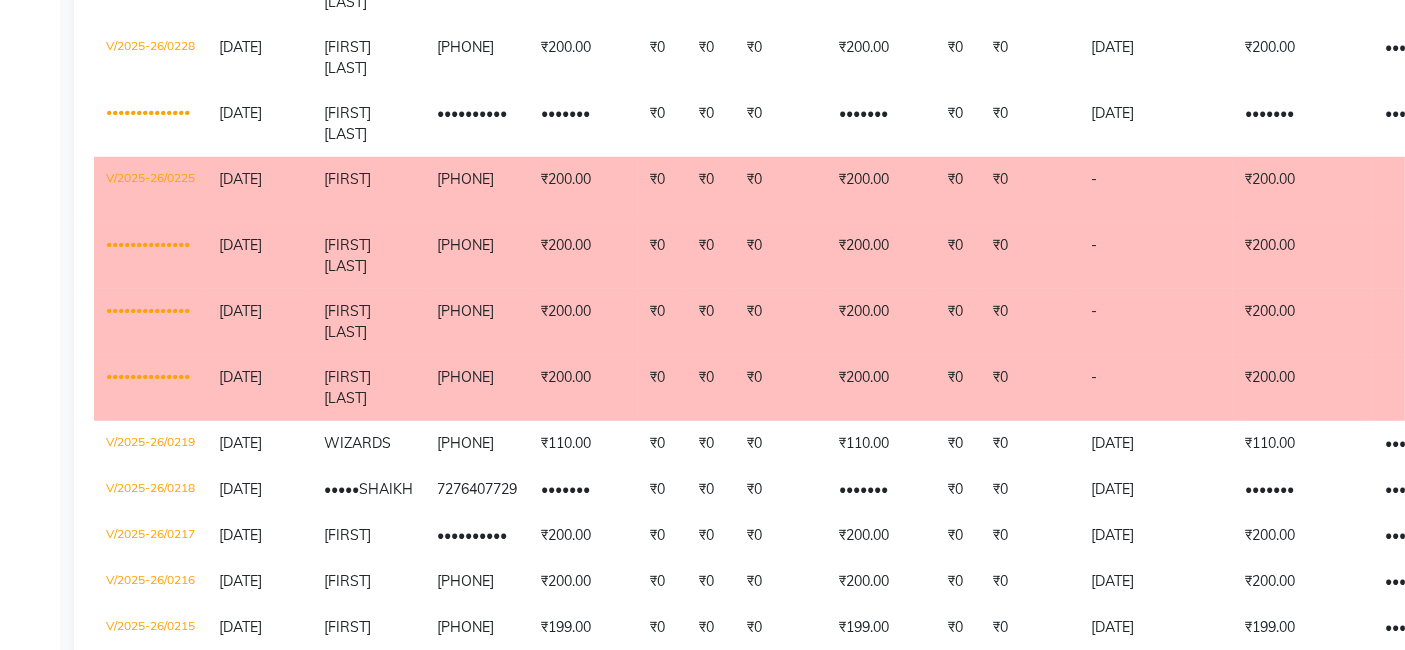 scroll, scrollTop: 1628, scrollLeft: 0, axis: vertical 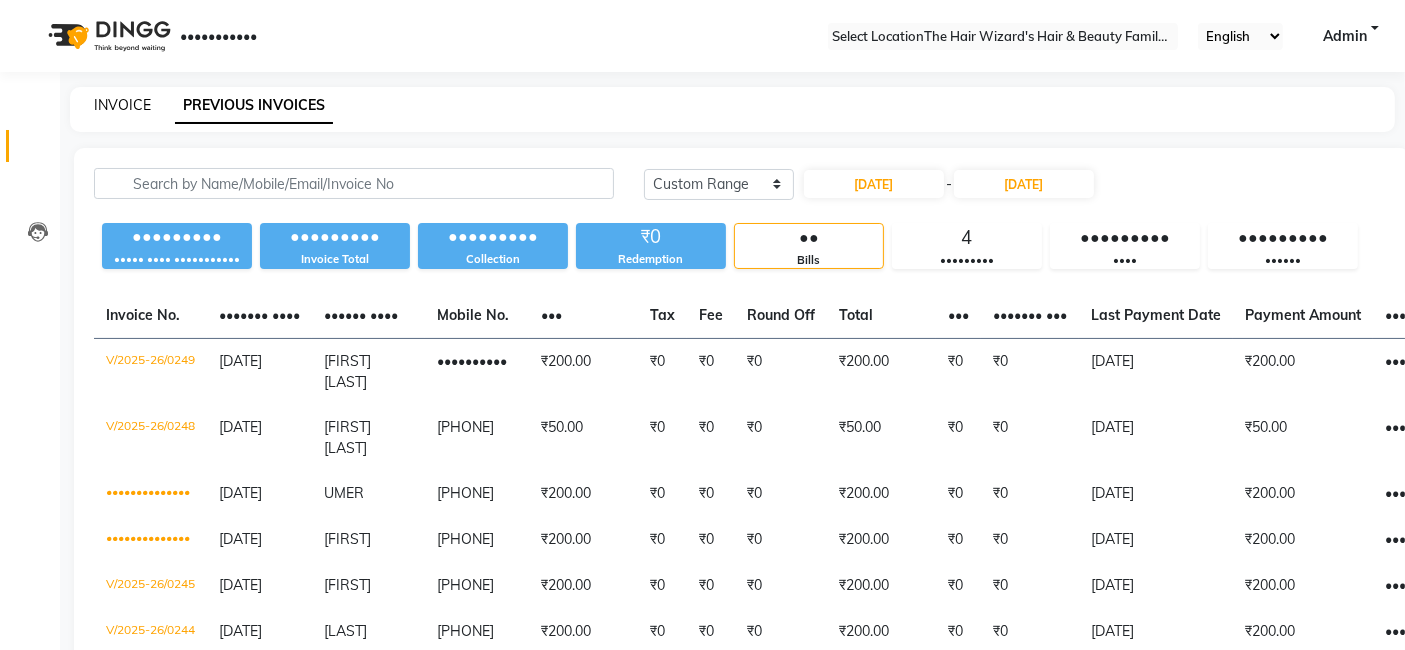 click on "INVOICE" at bounding box center [122, 105] 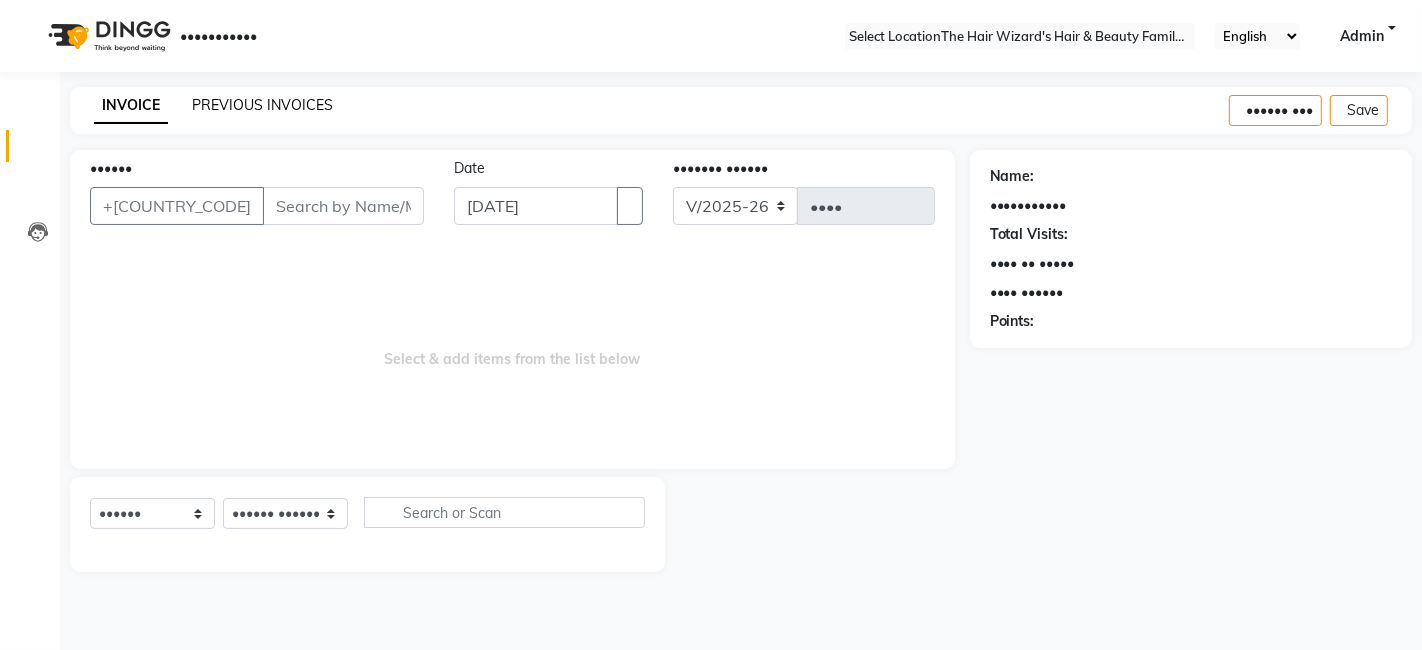 click on "PREVIOUS INVOICES" at bounding box center (262, 105) 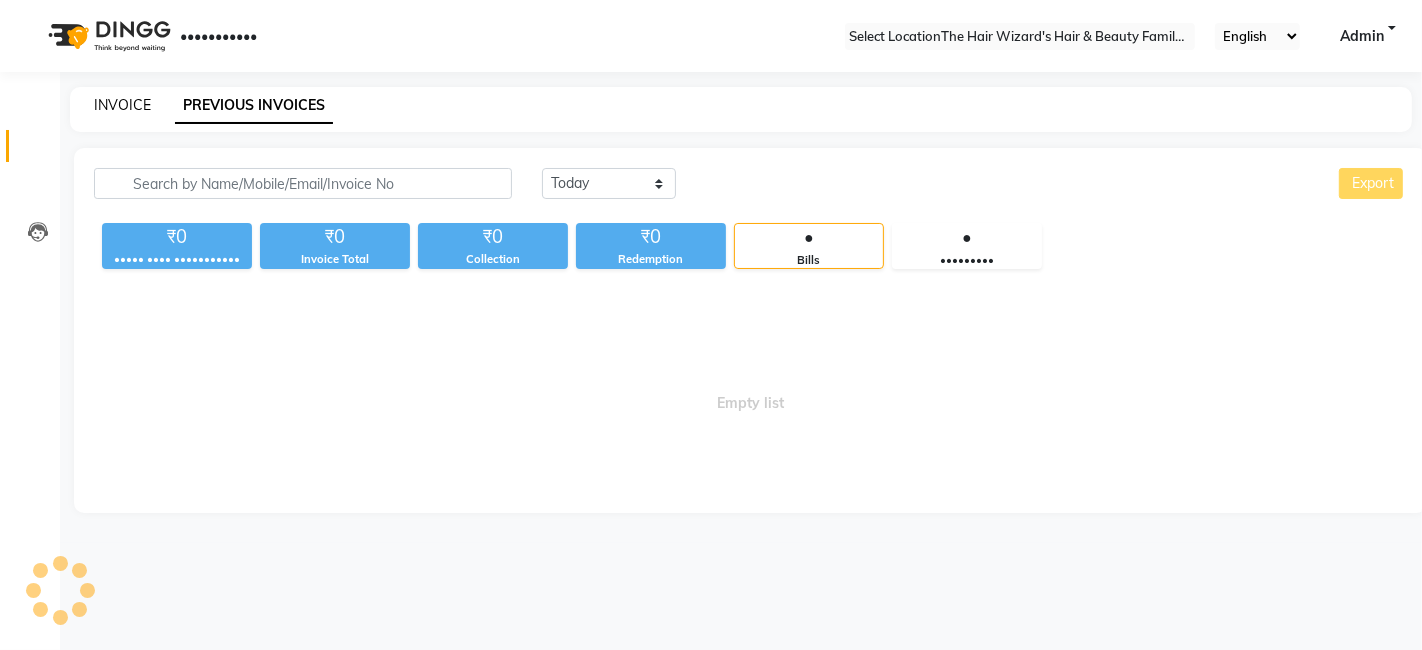 click on "INVOICE" at bounding box center (122, 105) 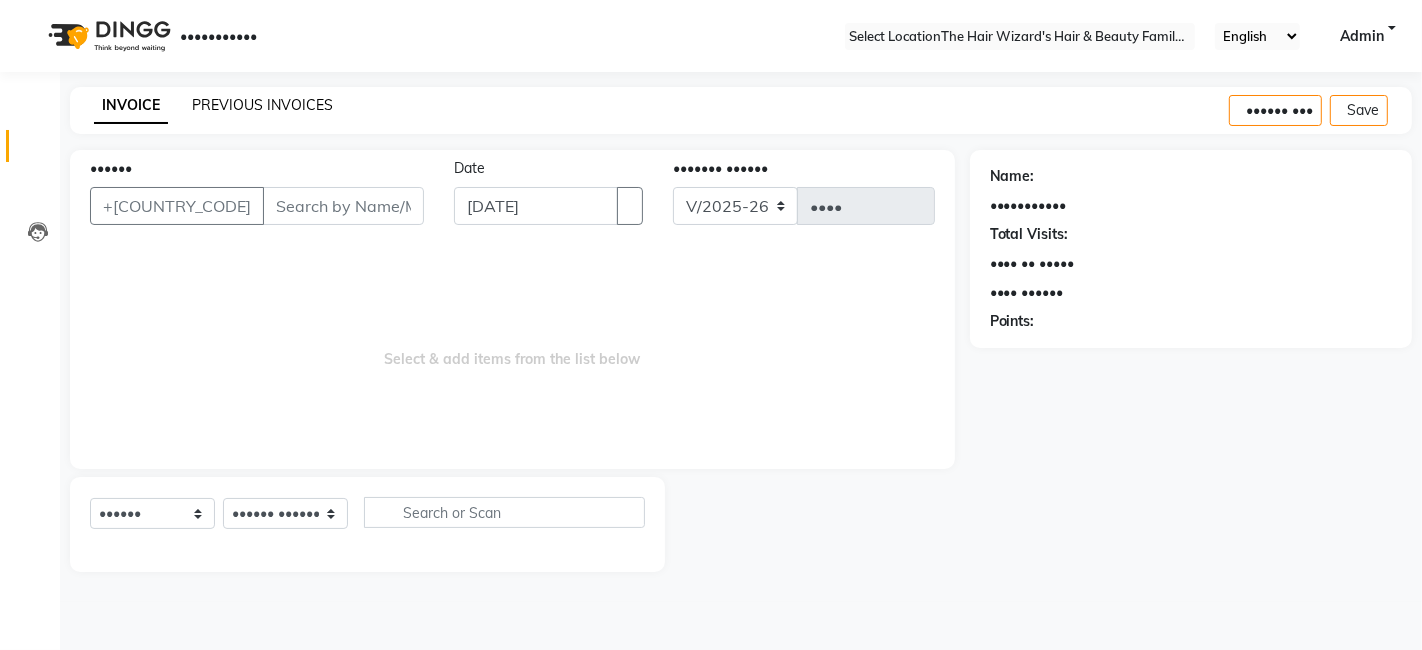 click on "PREVIOUS INVOICES" at bounding box center (262, 105) 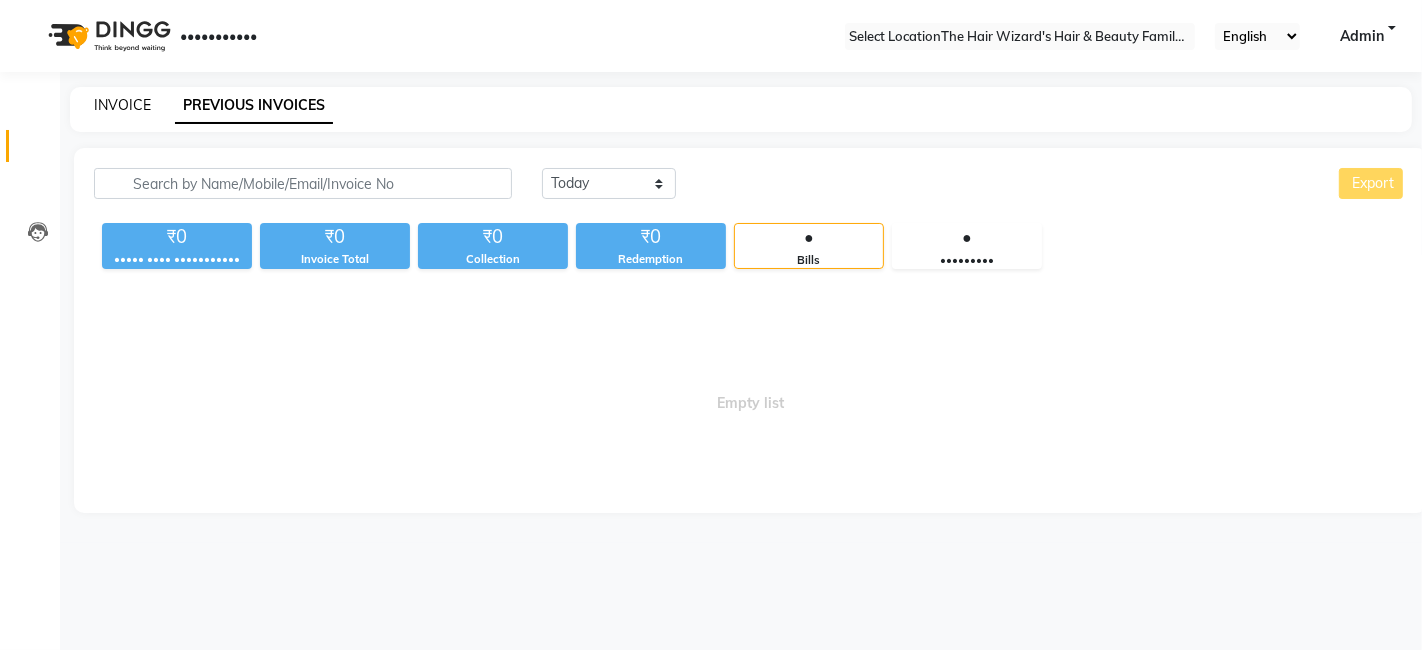 click on "INVOICE" at bounding box center [122, 105] 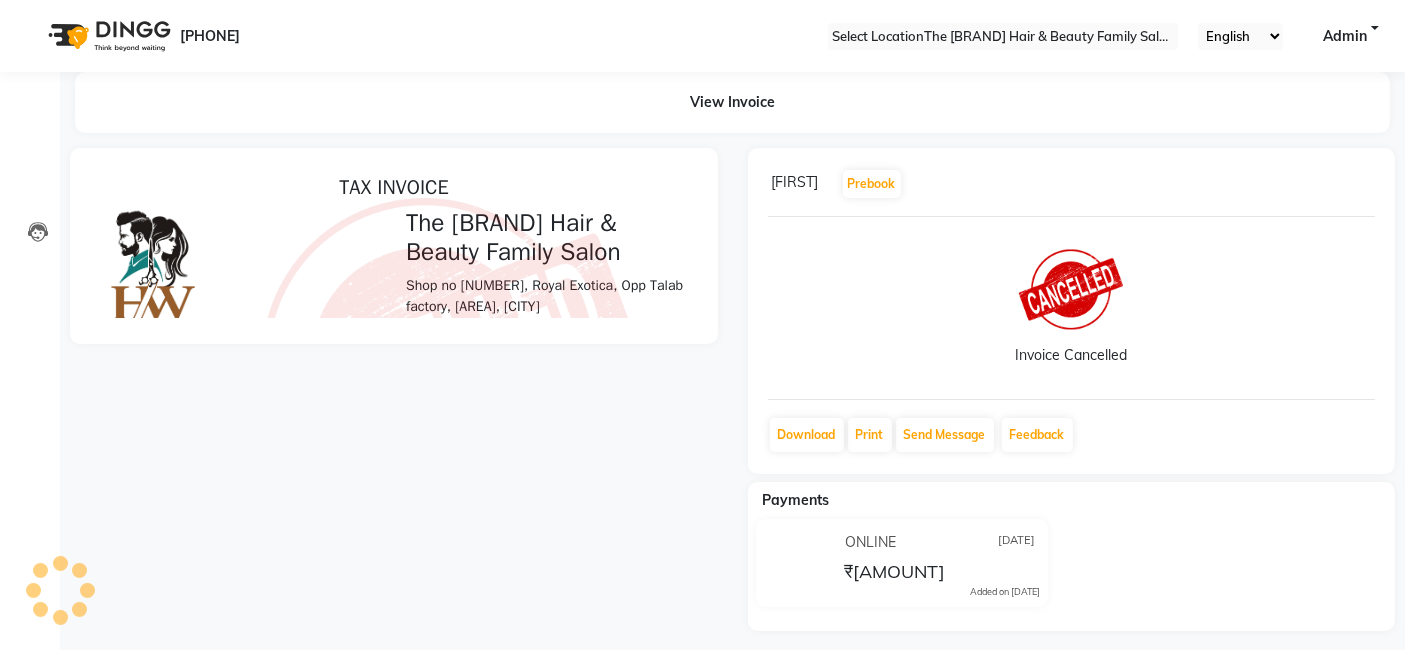 scroll, scrollTop: 0, scrollLeft: 0, axis: both 